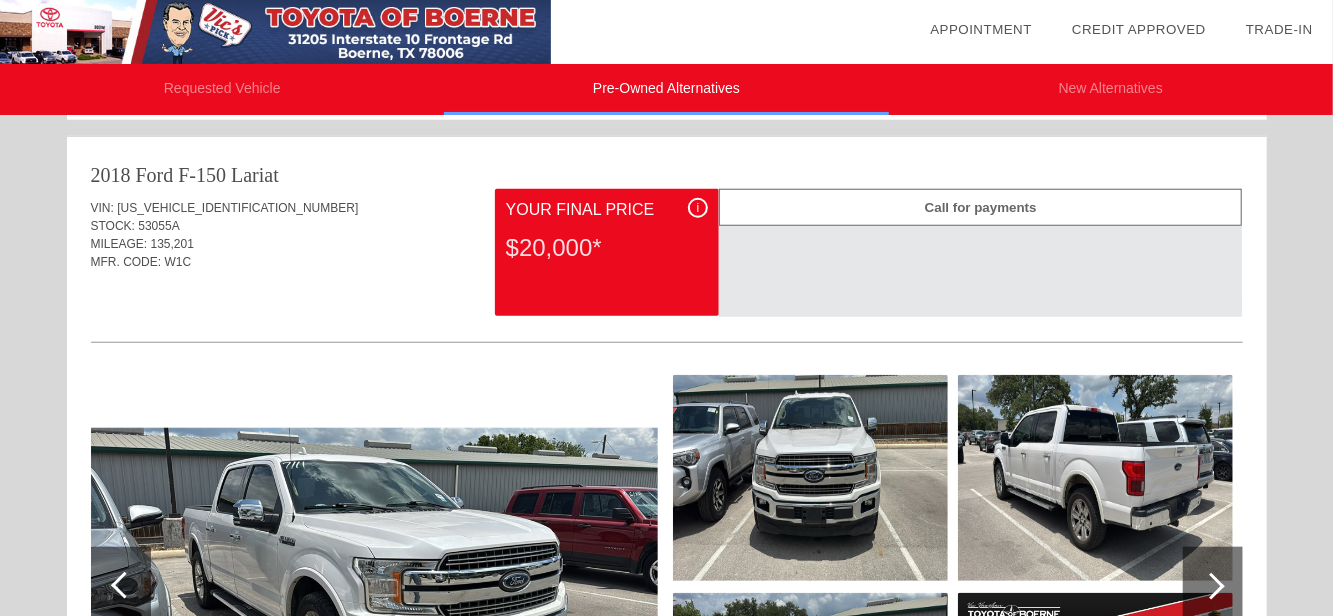 scroll, scrollTop: 705, scrollLeft: 0, axis: vertical 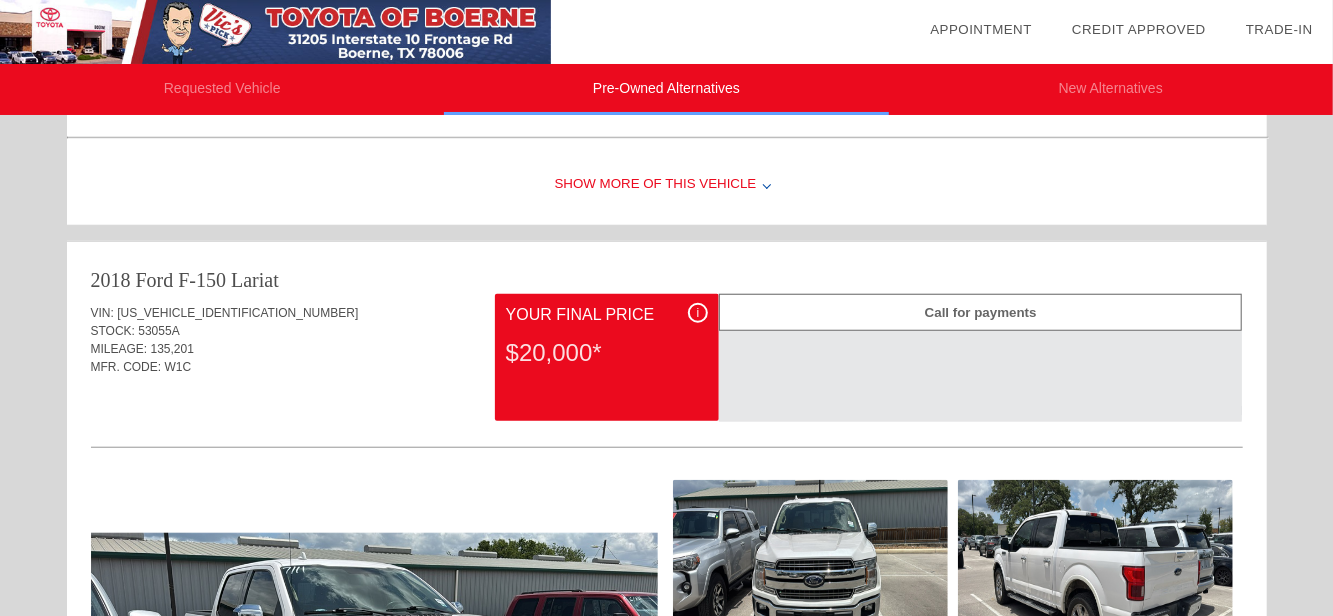click on "$20,000*" at bounding box center [607, 353] 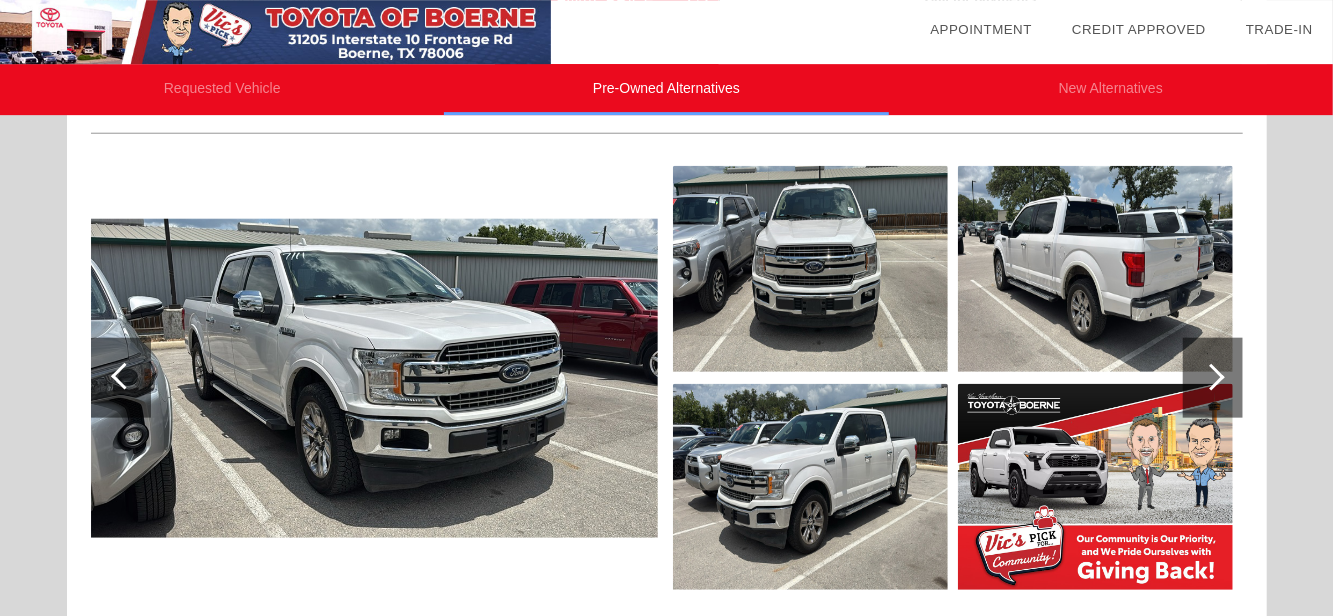 scroll, scrollTop: 1020, scrollLeft: 0, axis: vertical 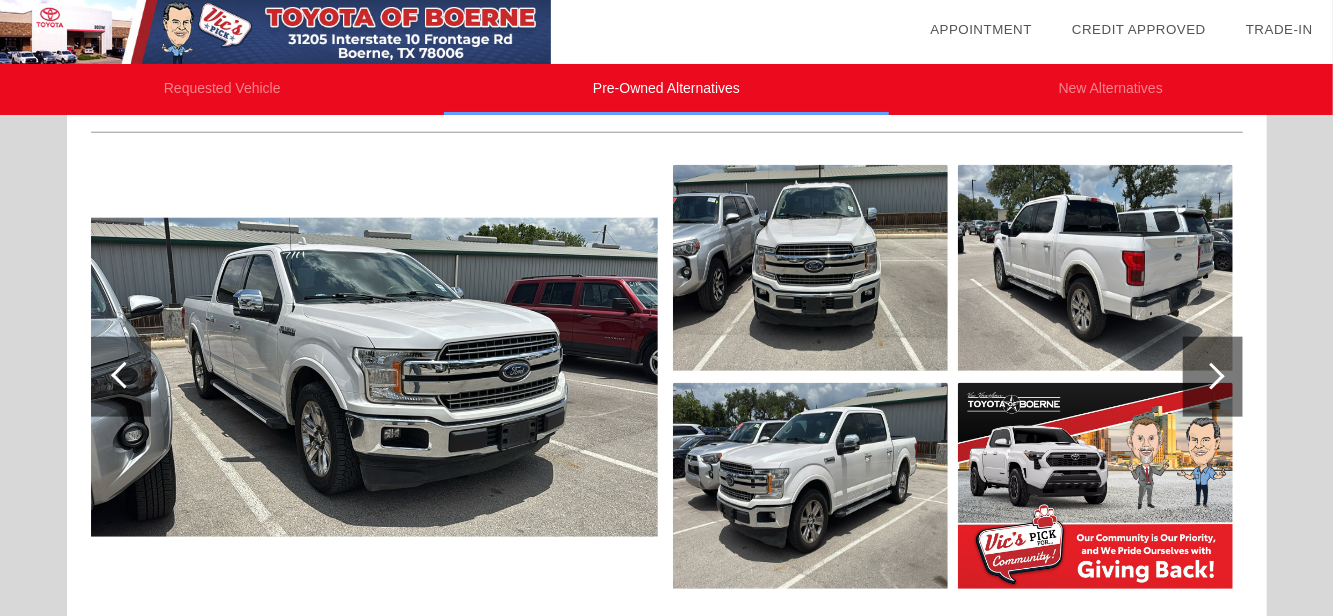 click at bounding box center [374, 377] 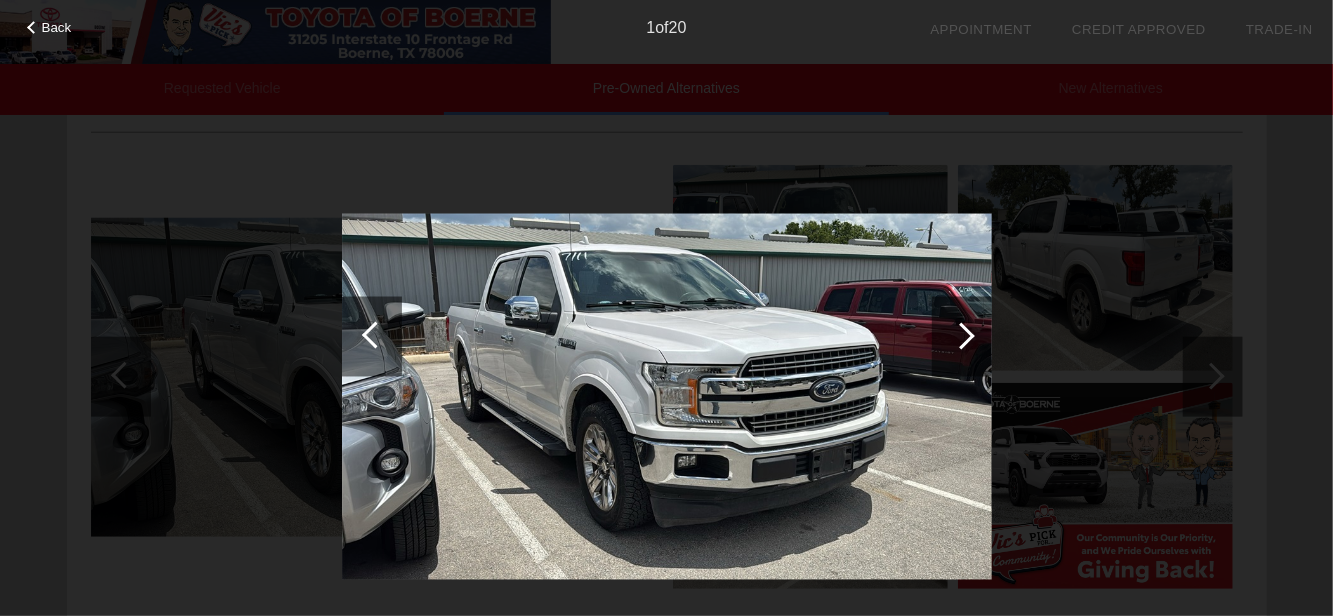 click at bounding box center [962, 336] 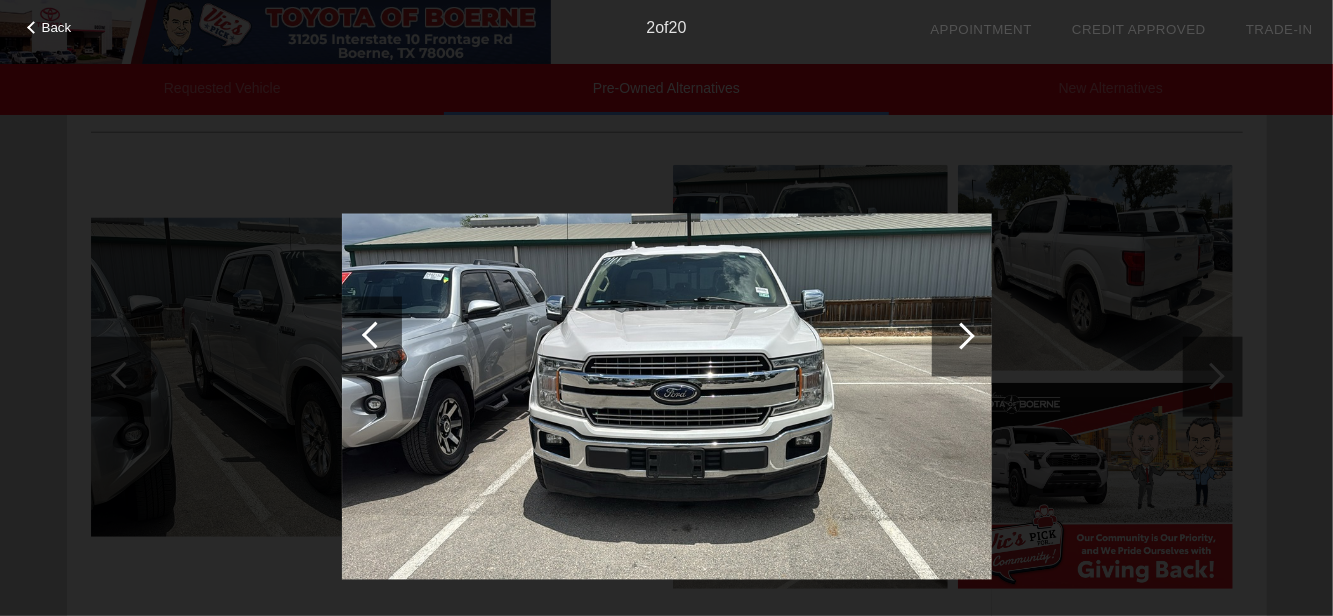 click at bounding box center [962, 336] 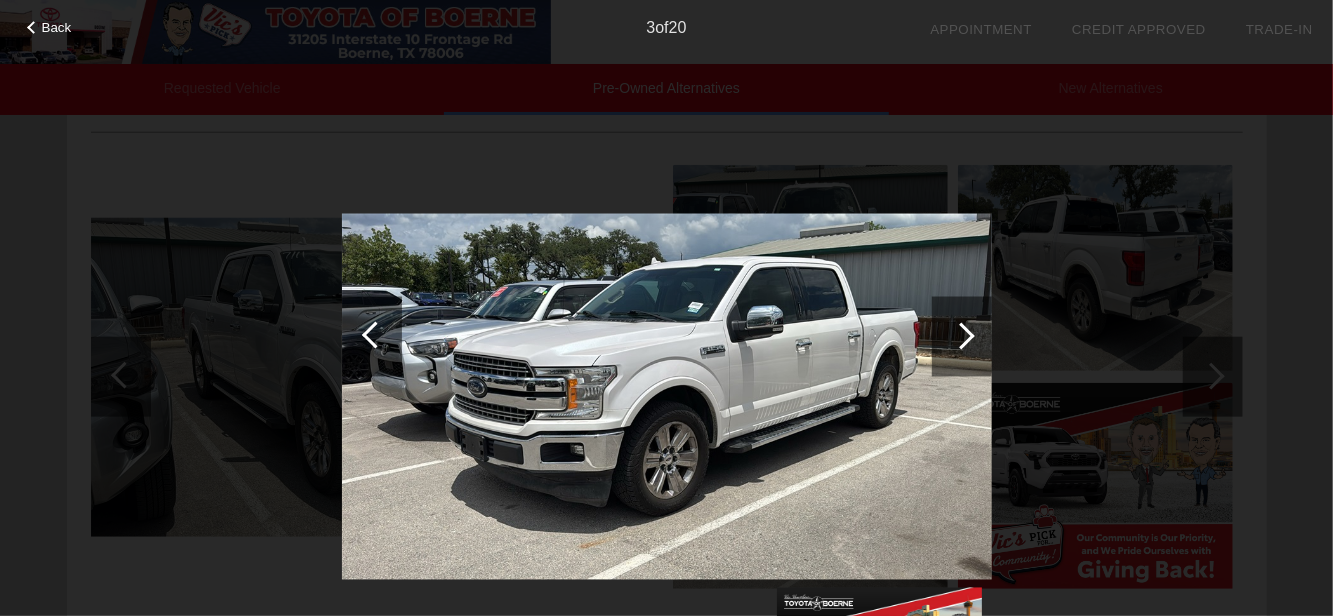 click at bounding box center (962, 336) 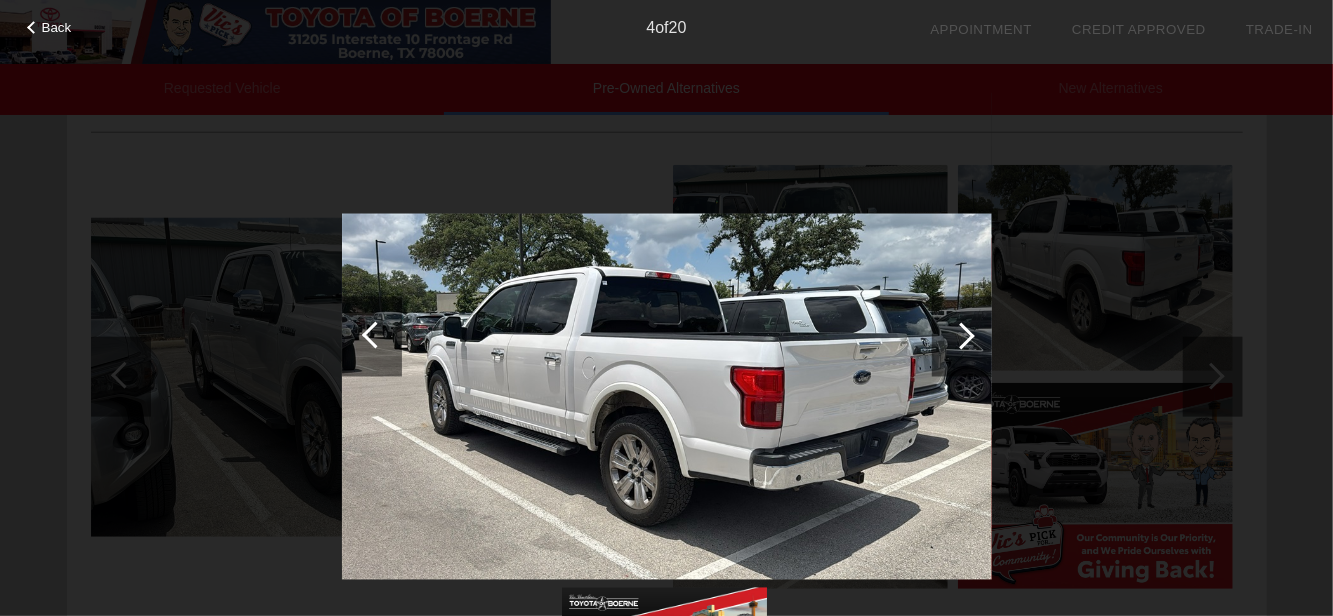 click at bounding box center [962, 336] 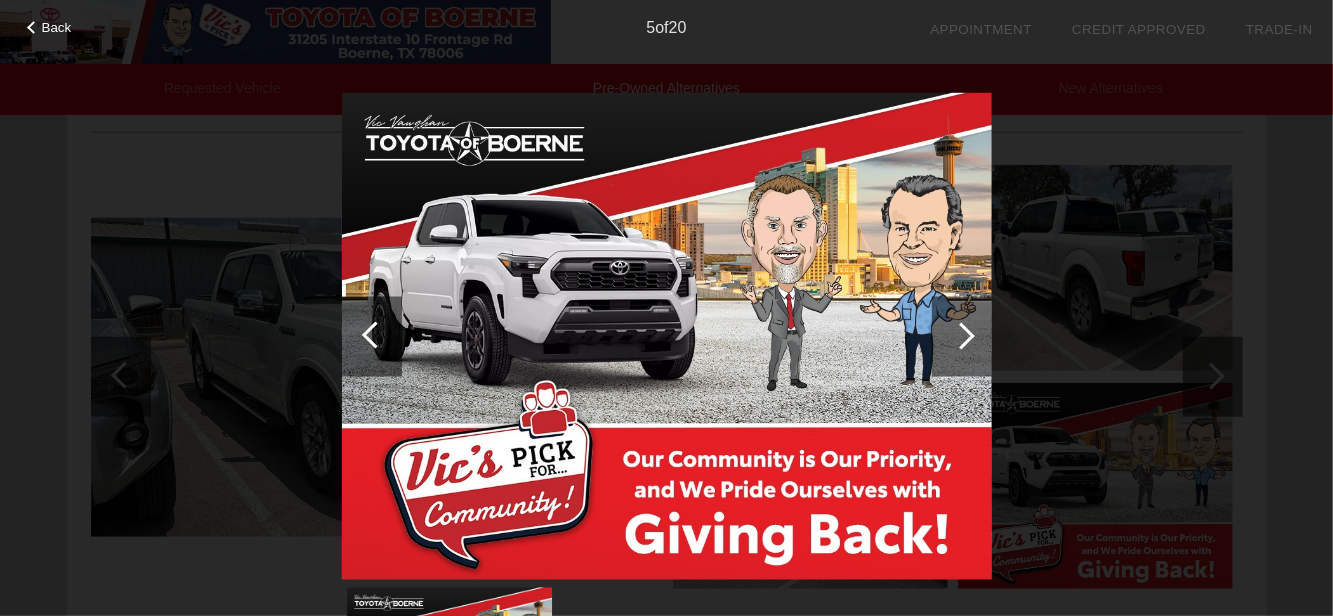 click at bounding box center [962, 336] 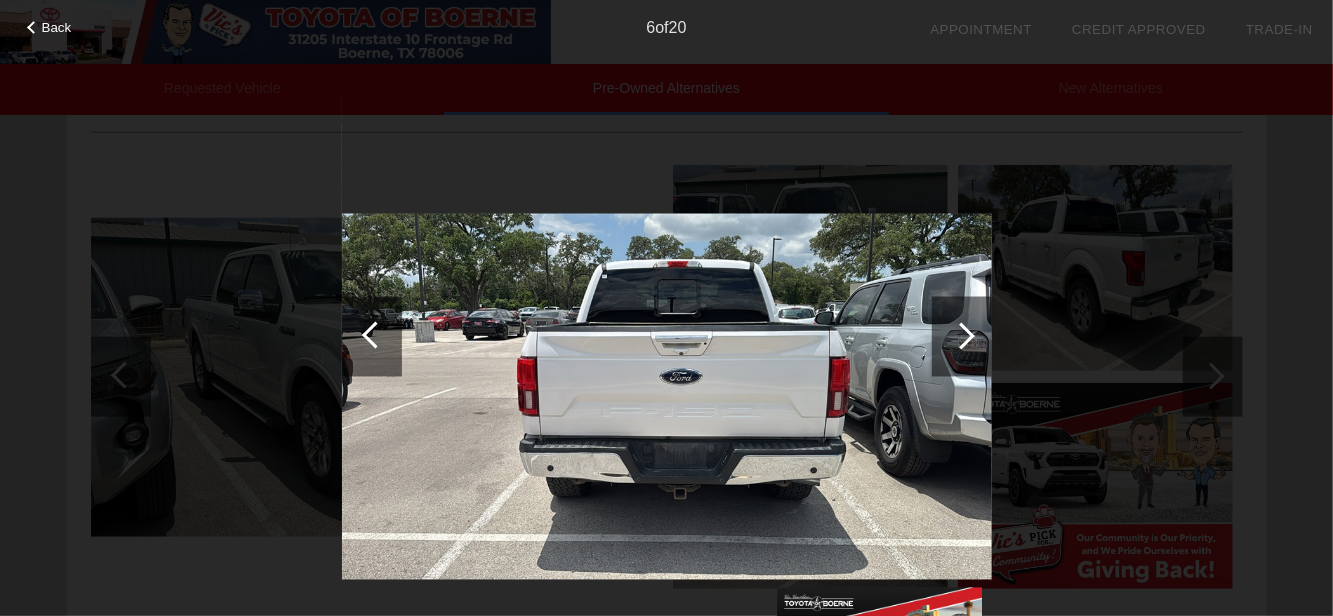 click at bounding box center (962, 336) 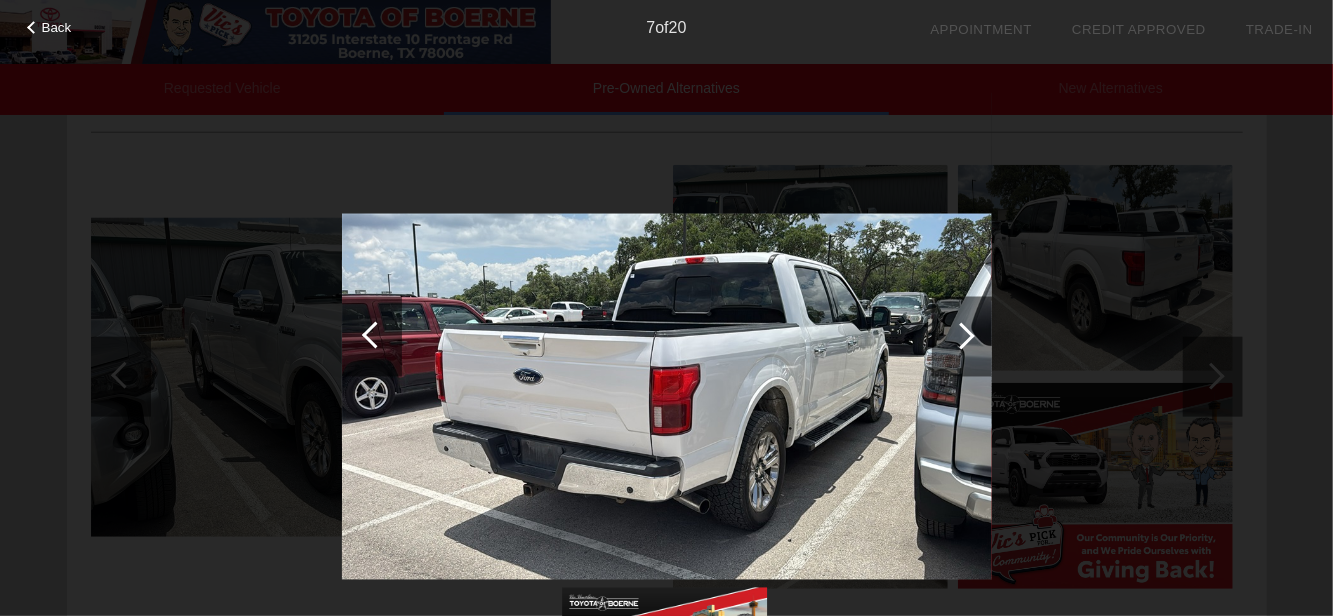 click at bounding box center [962, 336] 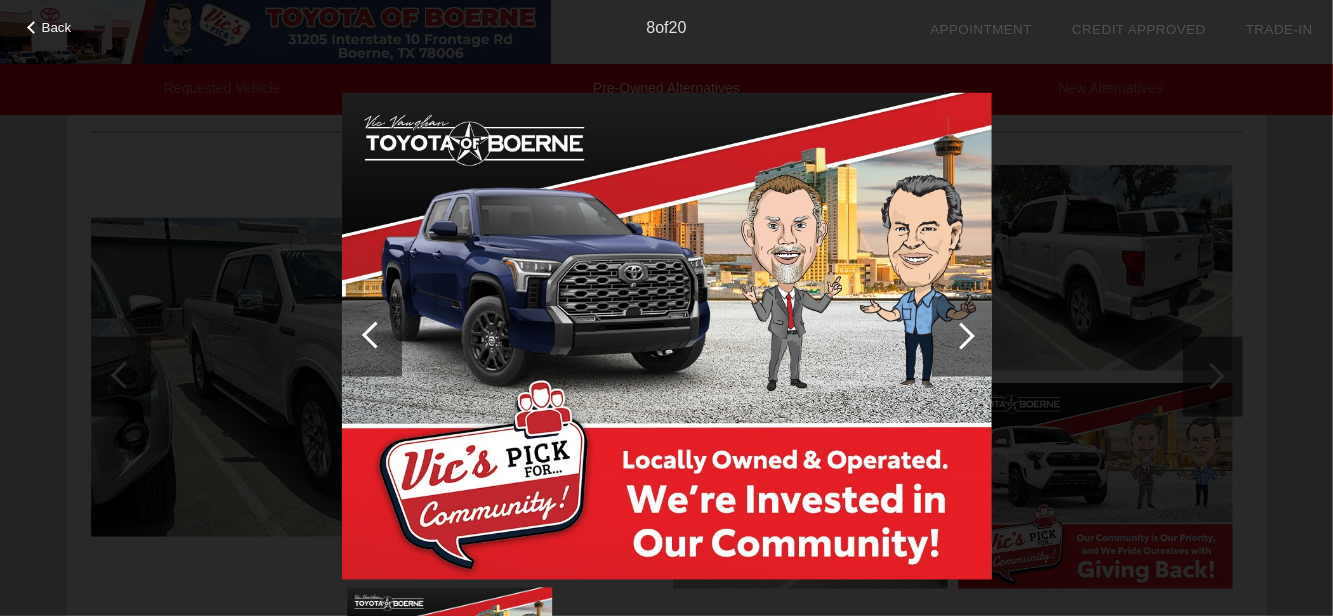 click at bounding box center [962, 336] 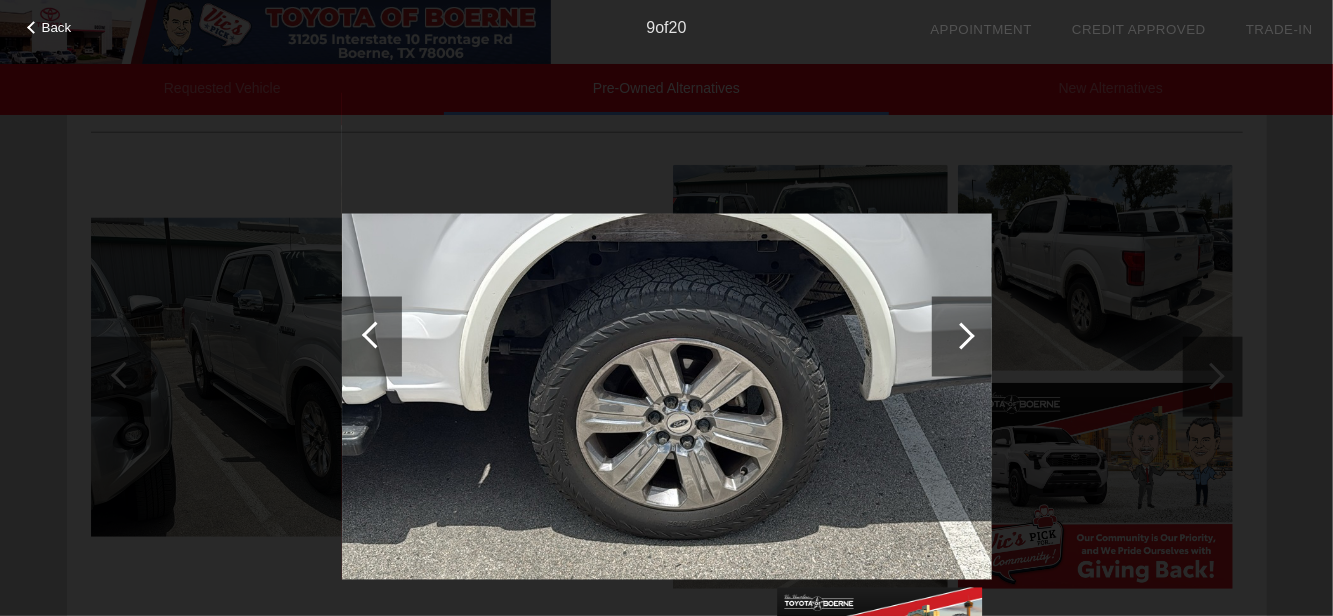 click at bounding box center [962, 336] 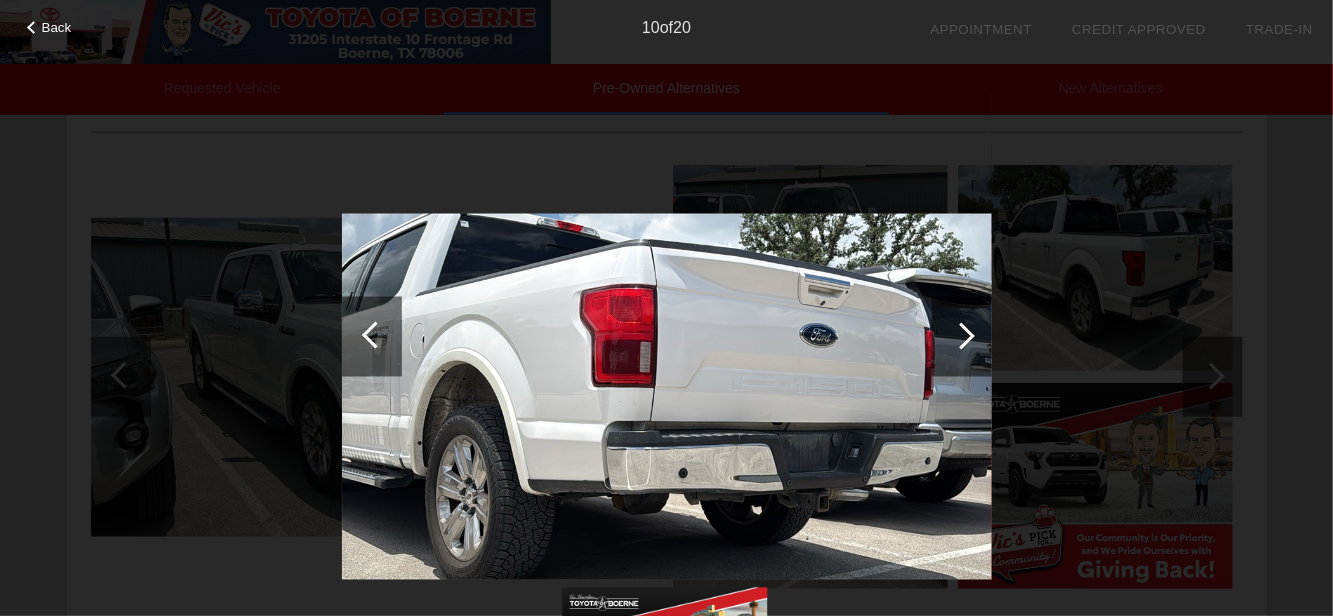 click at bounding box center (962, 336) 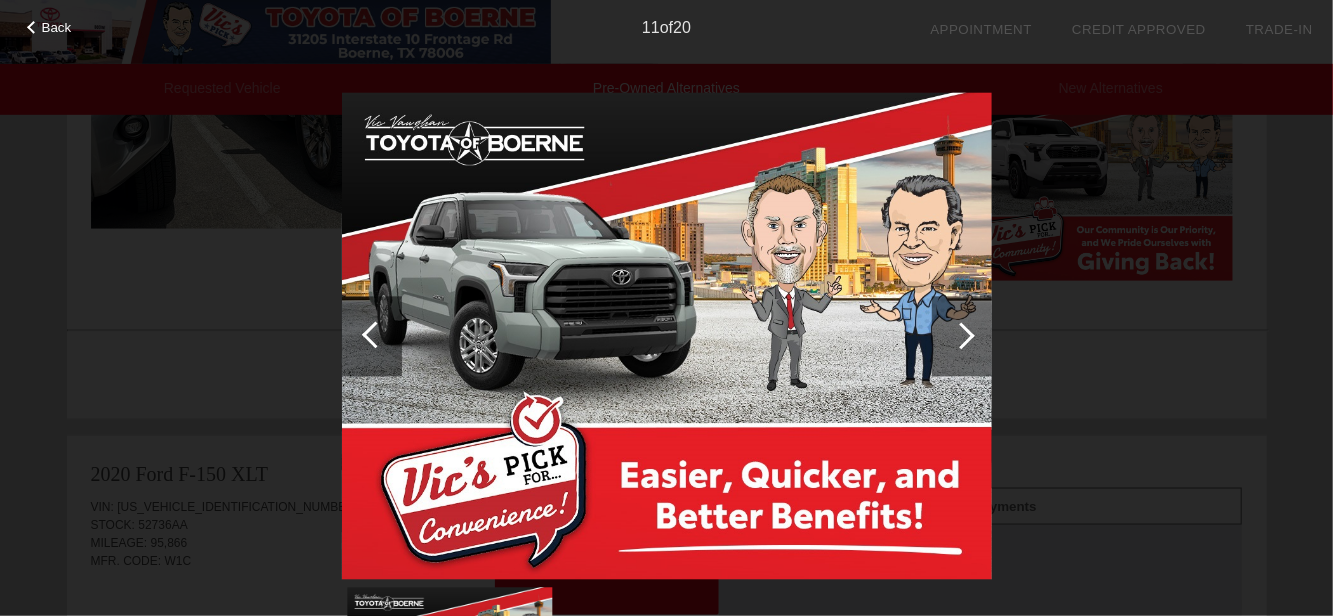 scroll, scrollTop: 1335, scrollLeft: 0, axis: vertical 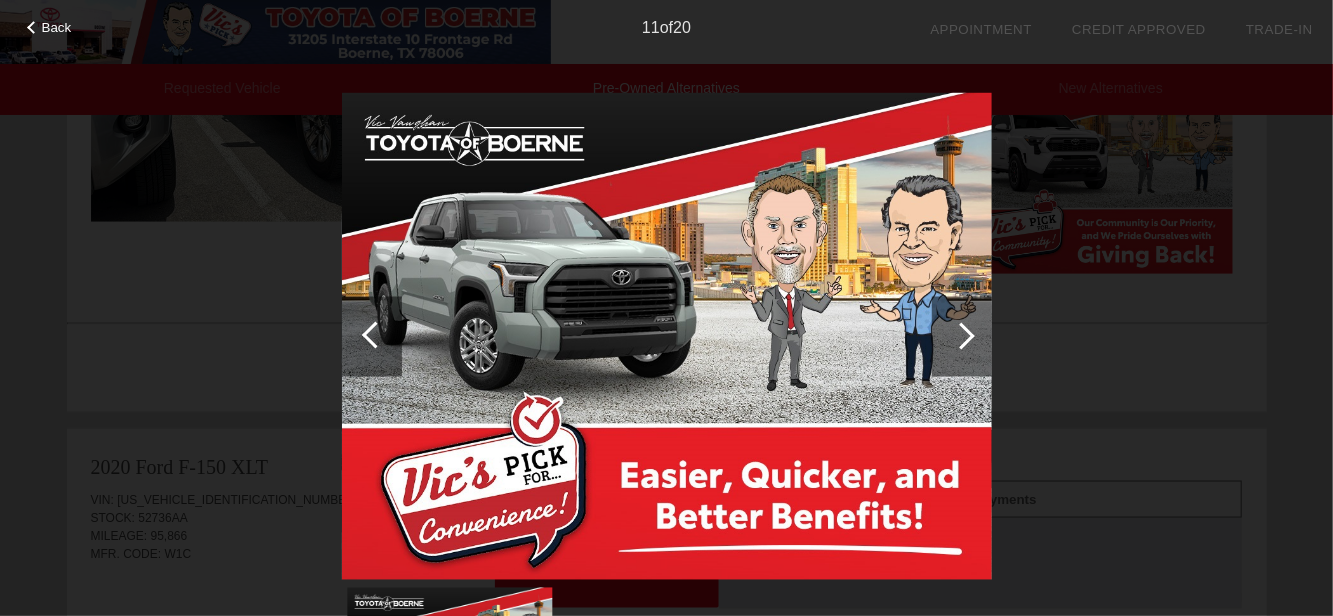 click on "Back
11  of  20" at bounding box center (666, 308) 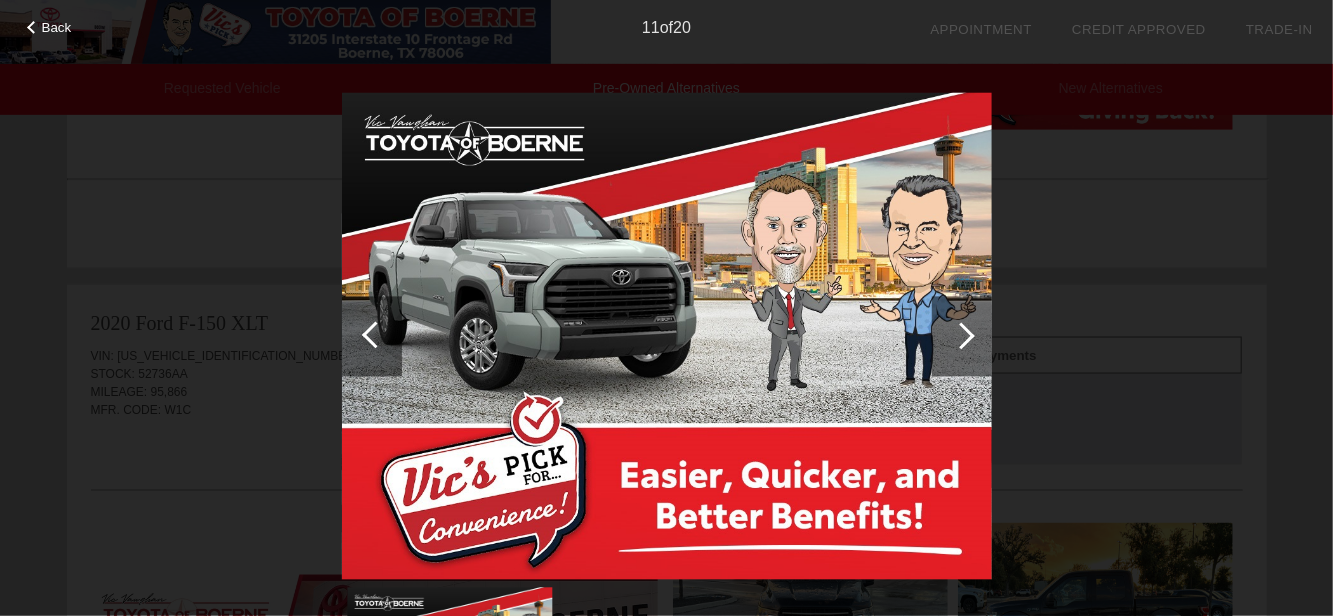 scroll, scrollTop: 1545, scrollLeft: 0, axis: vertical 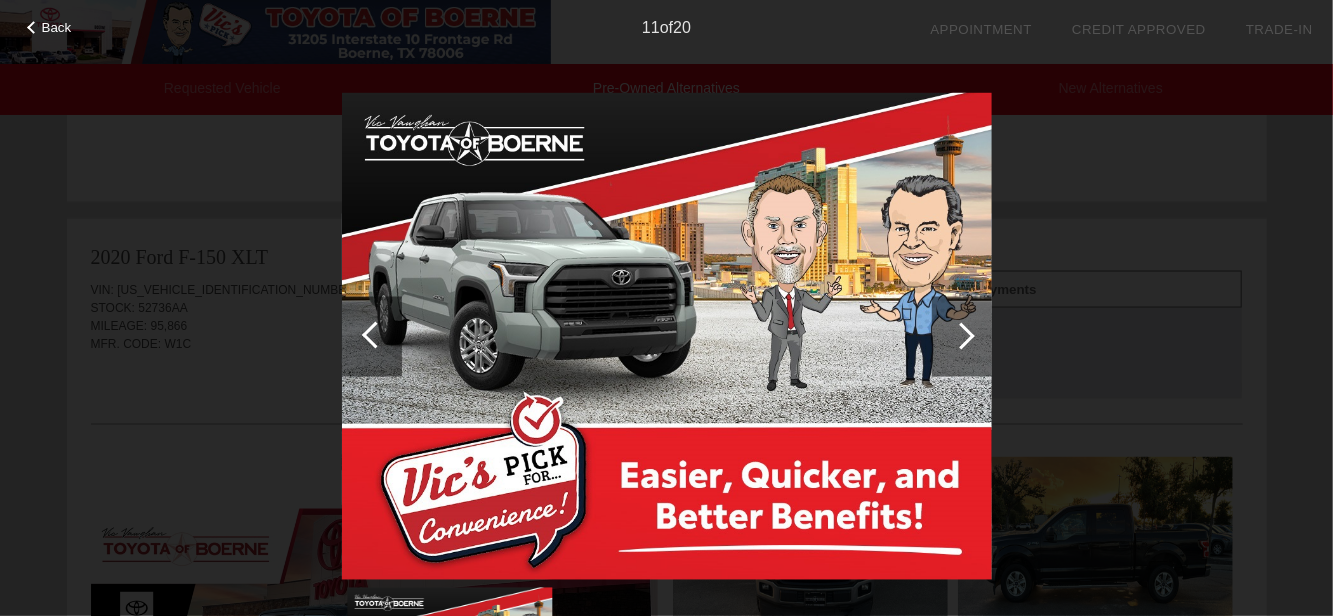 click on "Back
11  of  20" at bounding box center (666, 308) 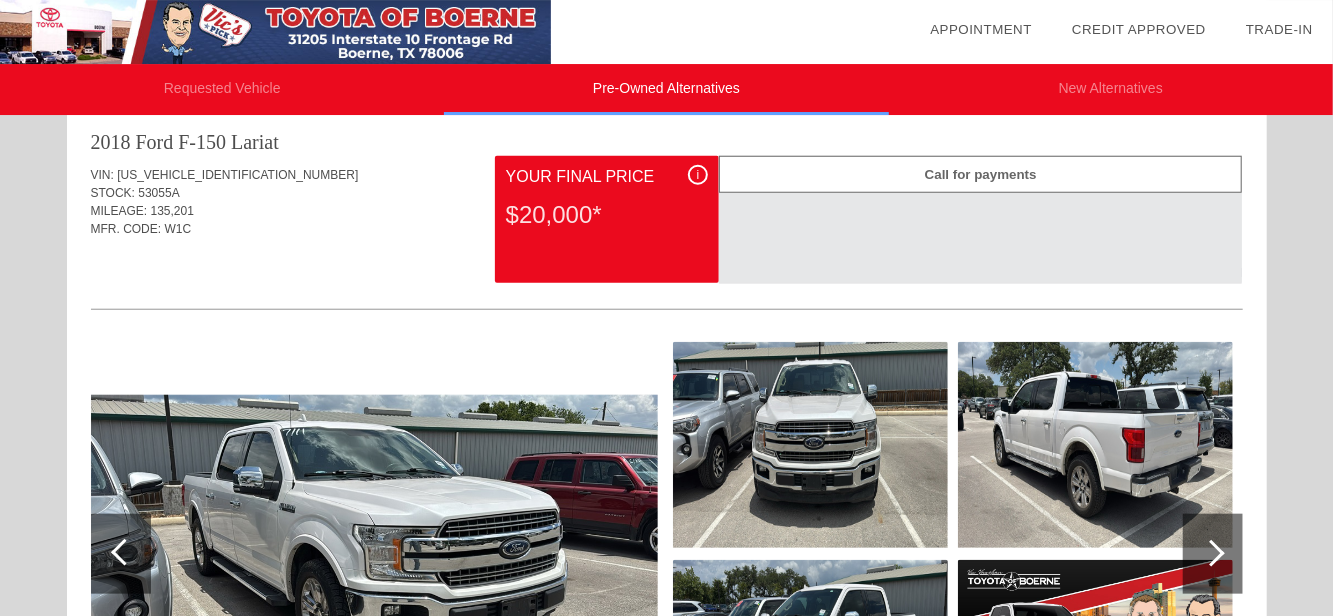 scroll, scrollTop: 705, scrollLeft: 0, axis: vertical 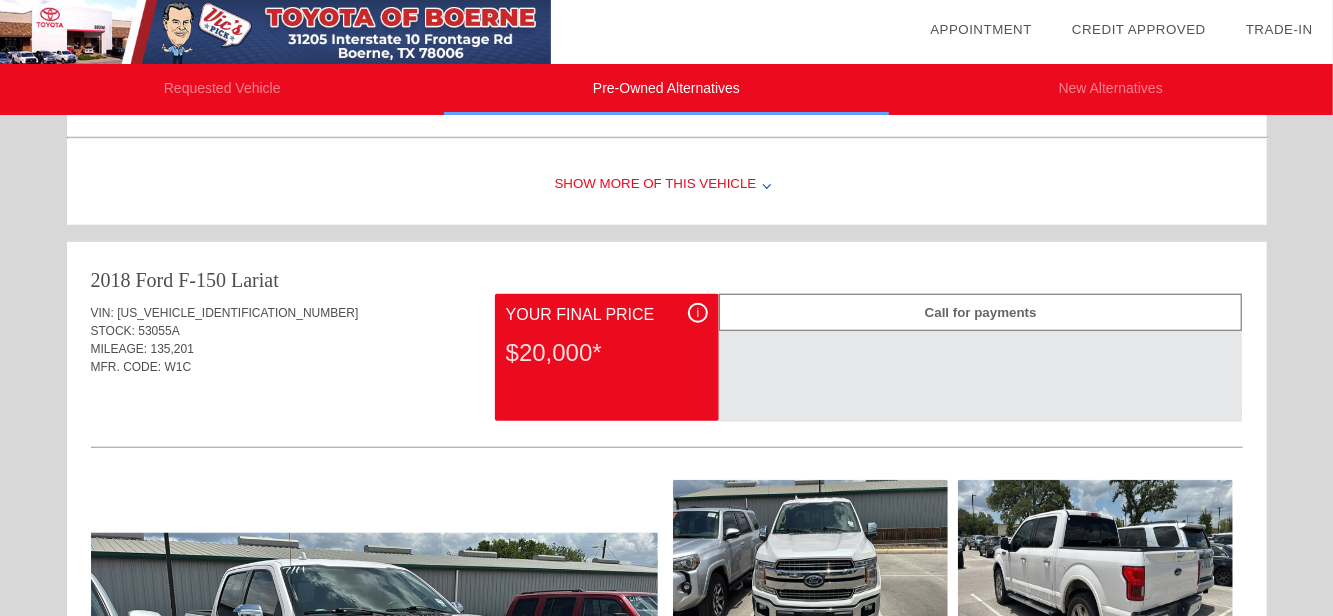 click on "Show More of this Vehicle" at bounding box center (667, 185) 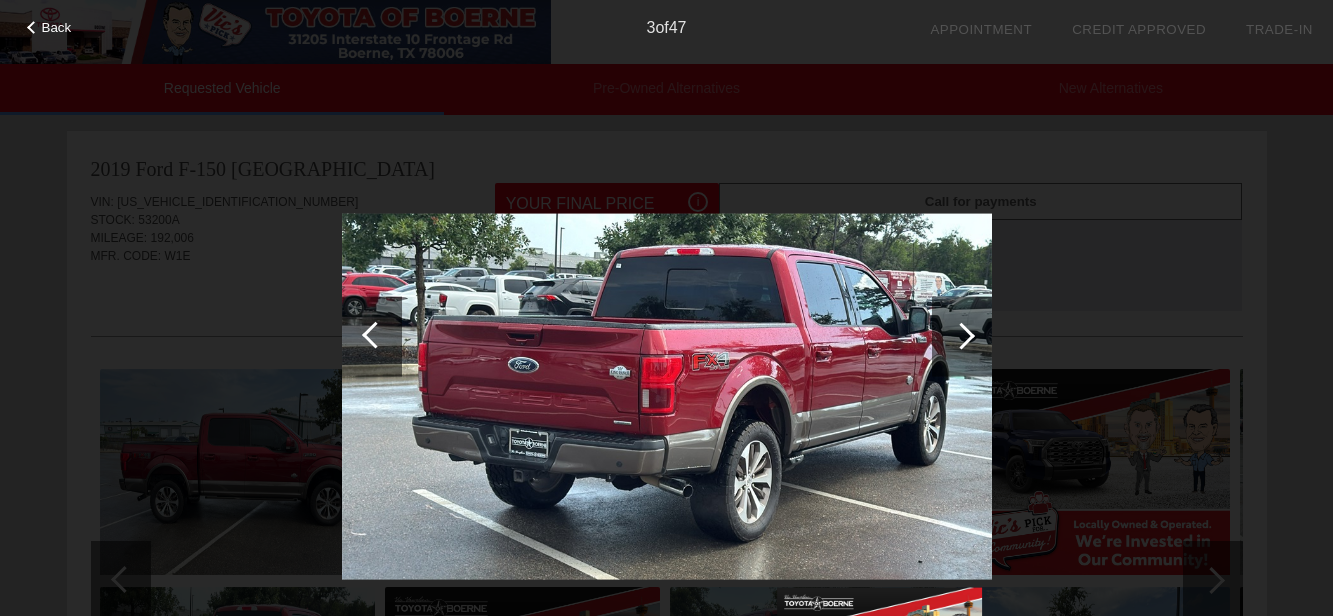 scroll, scrollTop: 210, scrollLeft: 0, axis: vertical 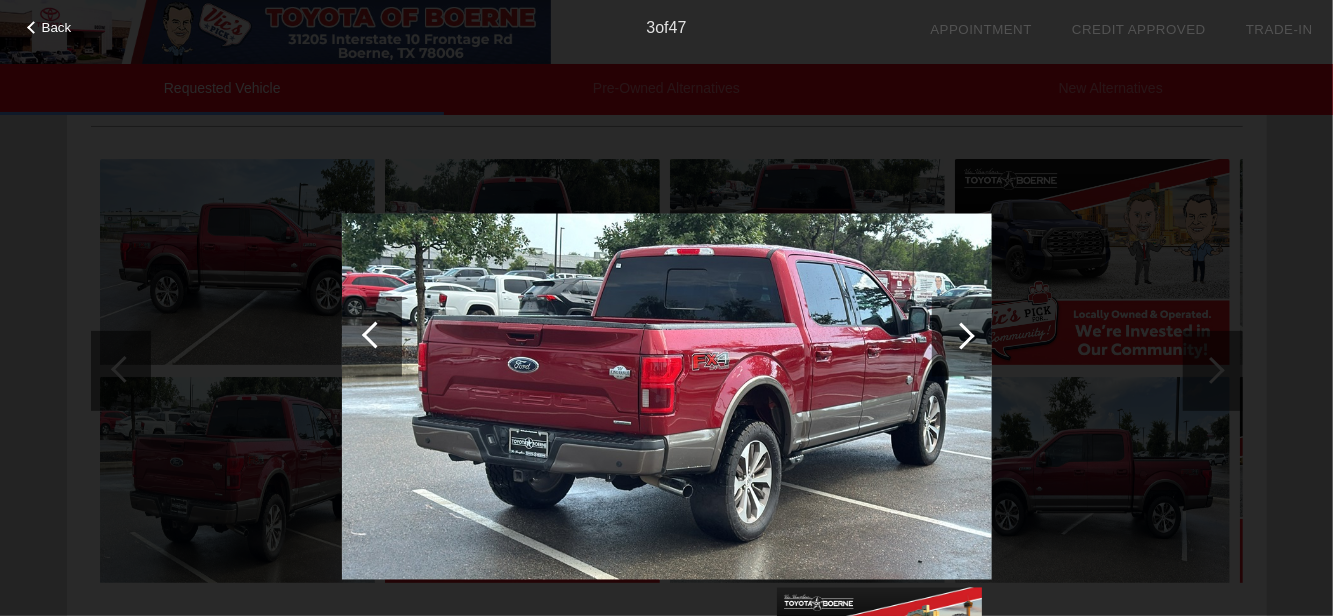 click at bounding box center [961, 335] 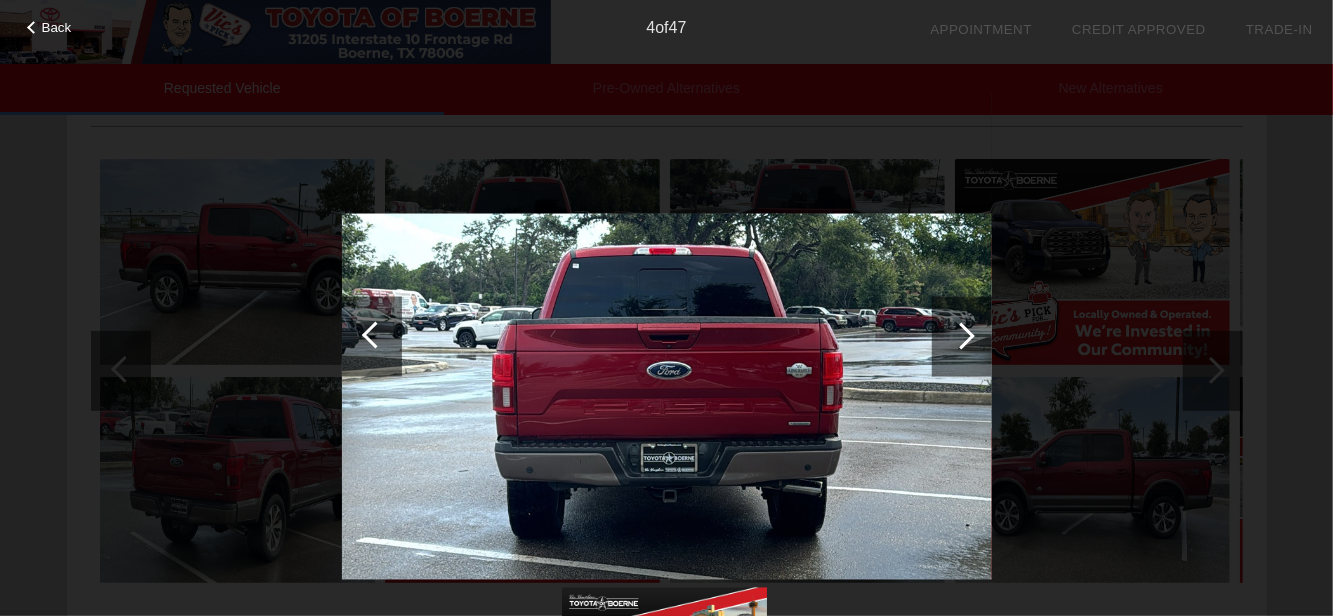 click at bounding box center (961, 335) 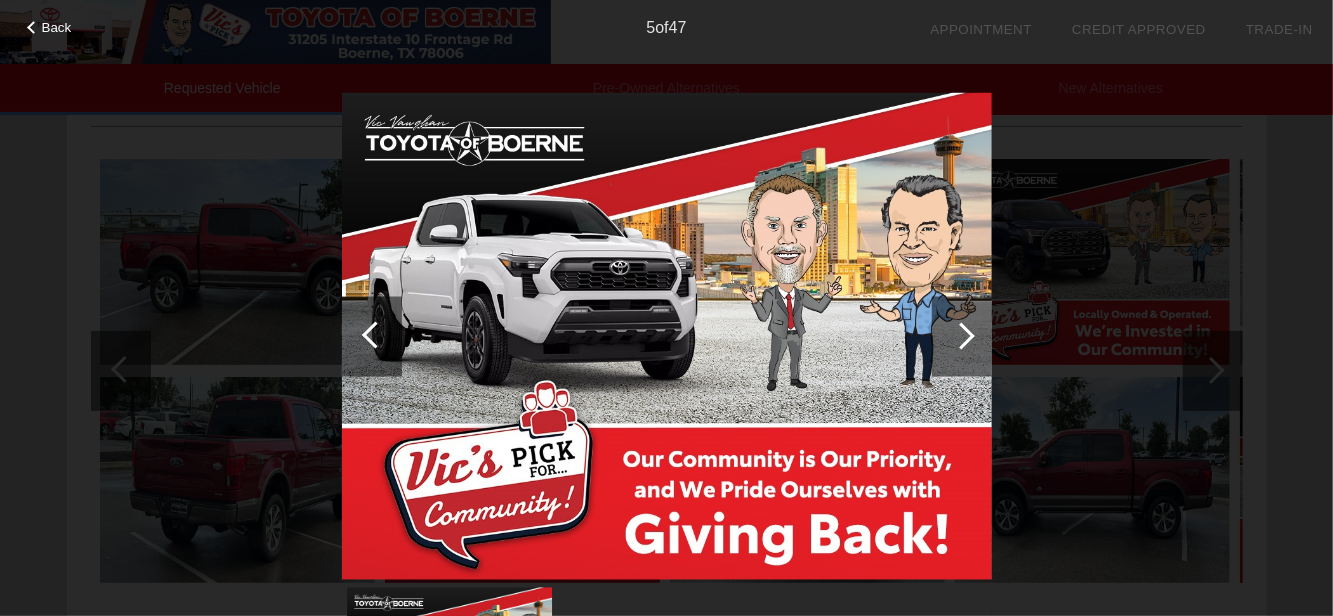 click at bounding box center [372, 336] 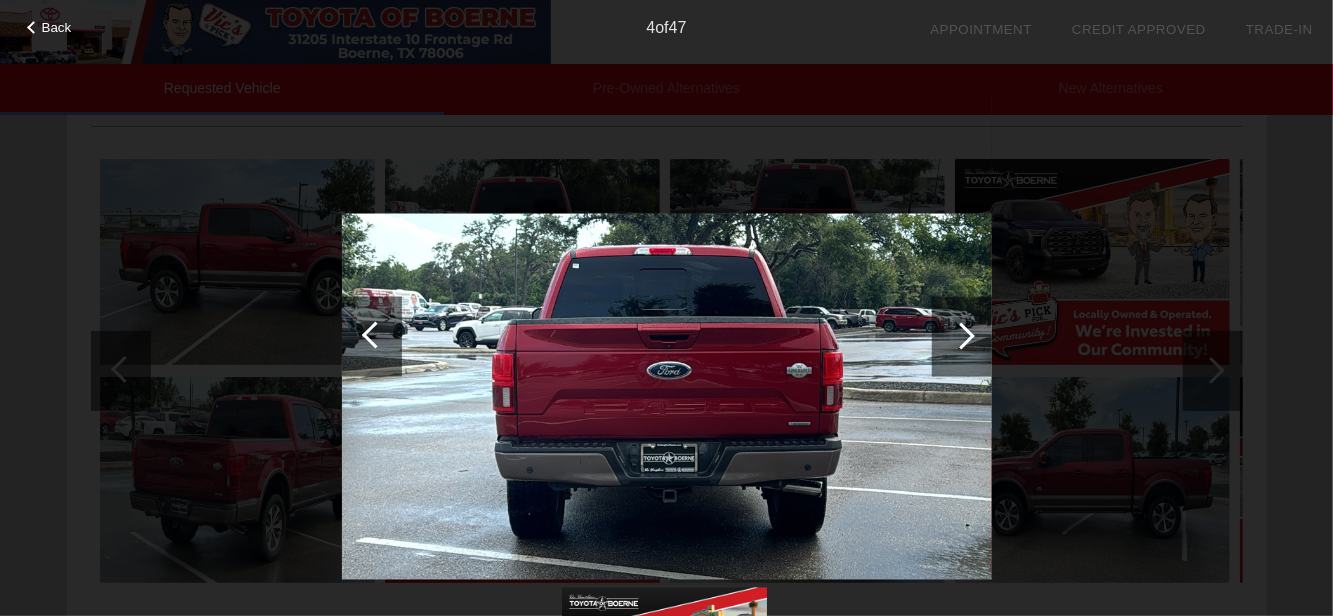 click at bounding box center [372, 336] 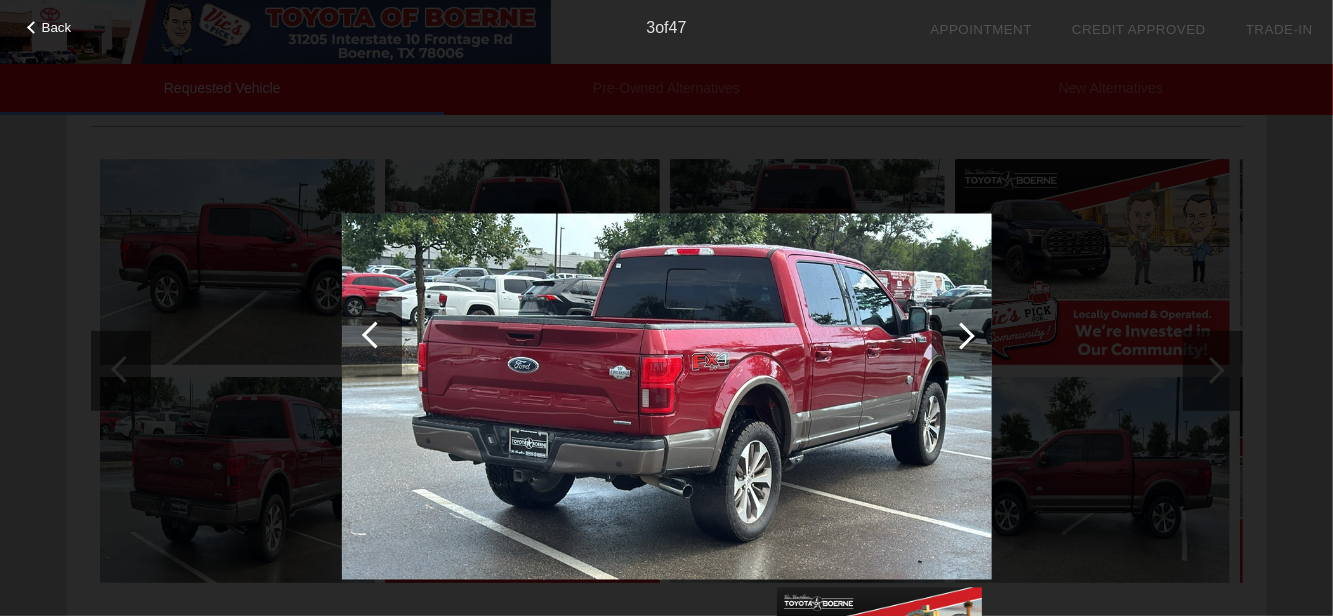 click on "Back" at bounding box center (50, 25) 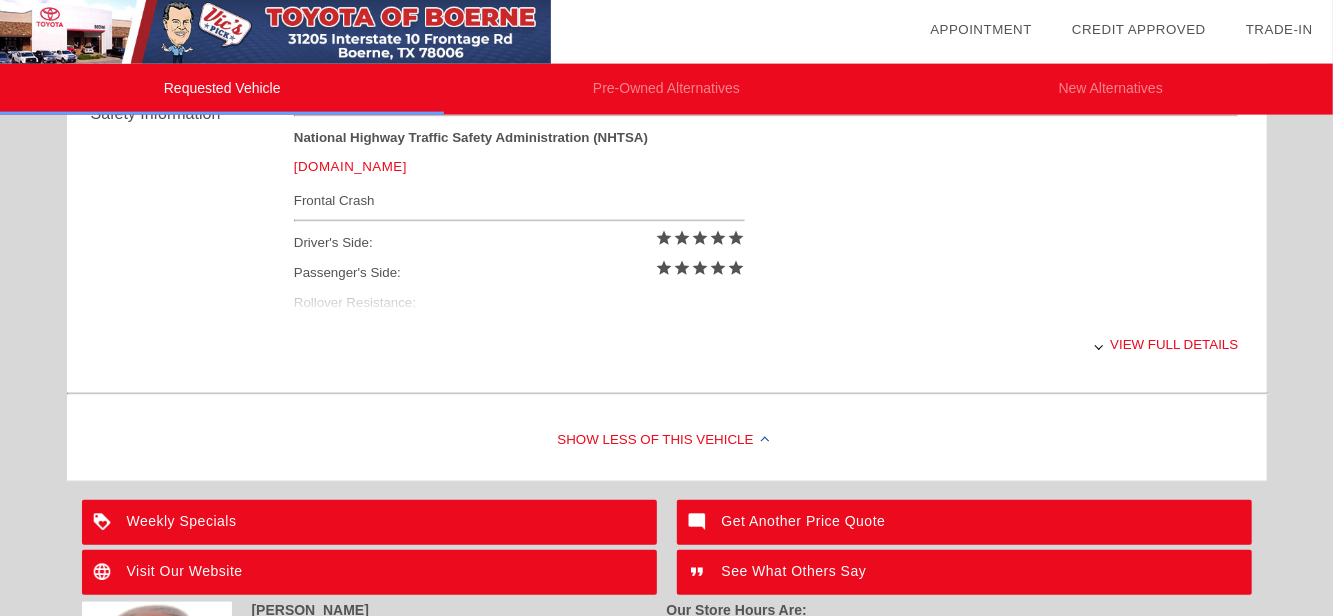 scroll, scrollTop: 847, scrollLeft: 0, axis: vertical 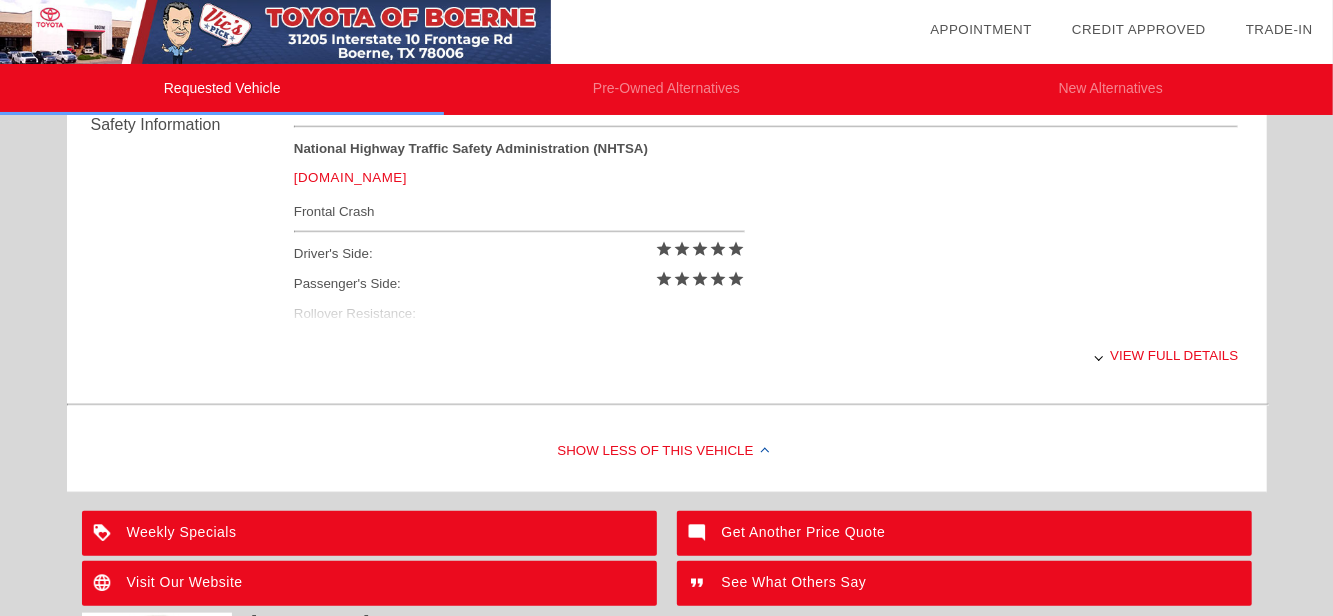 click on "View full details" at bounding box center [766, 355] 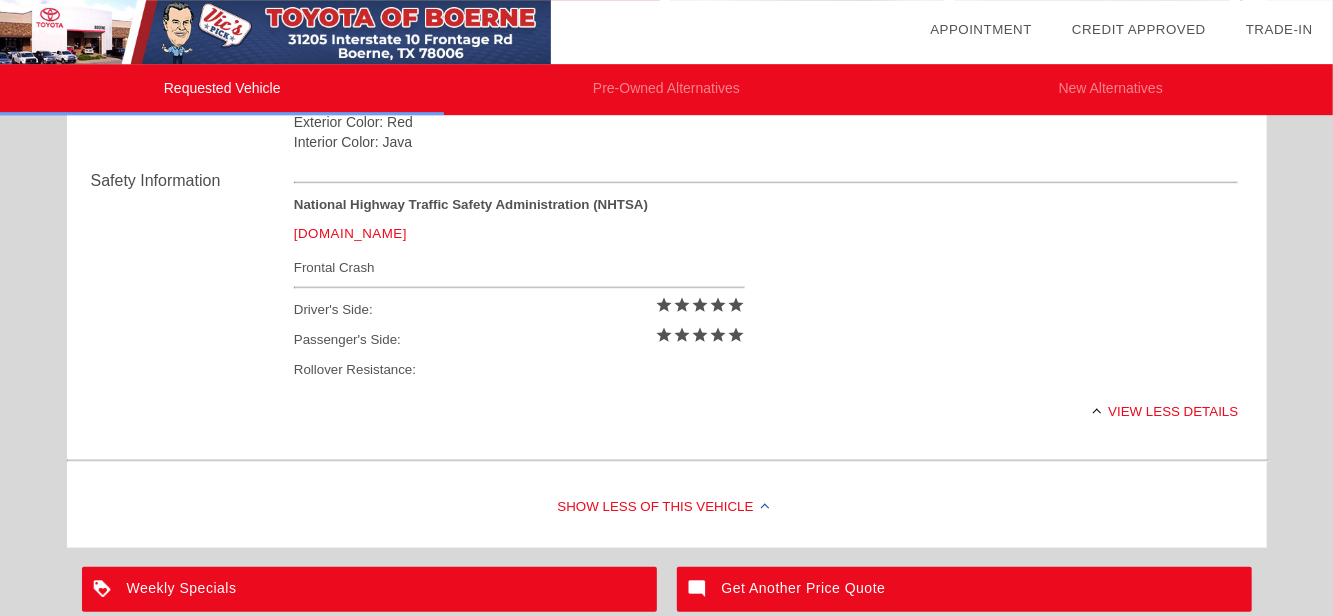 scroll, scrollTop: 742, scrollLeft: 0, axis: vertical 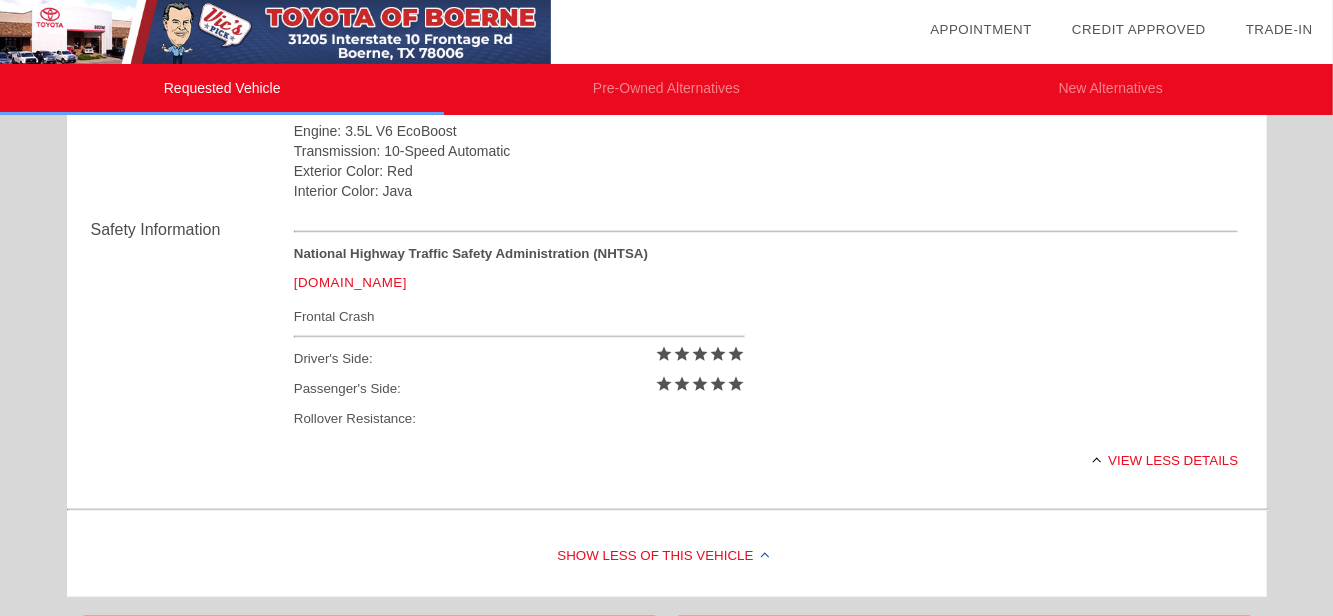 click on "Frontal Crash" at bounding box center (519, 316) 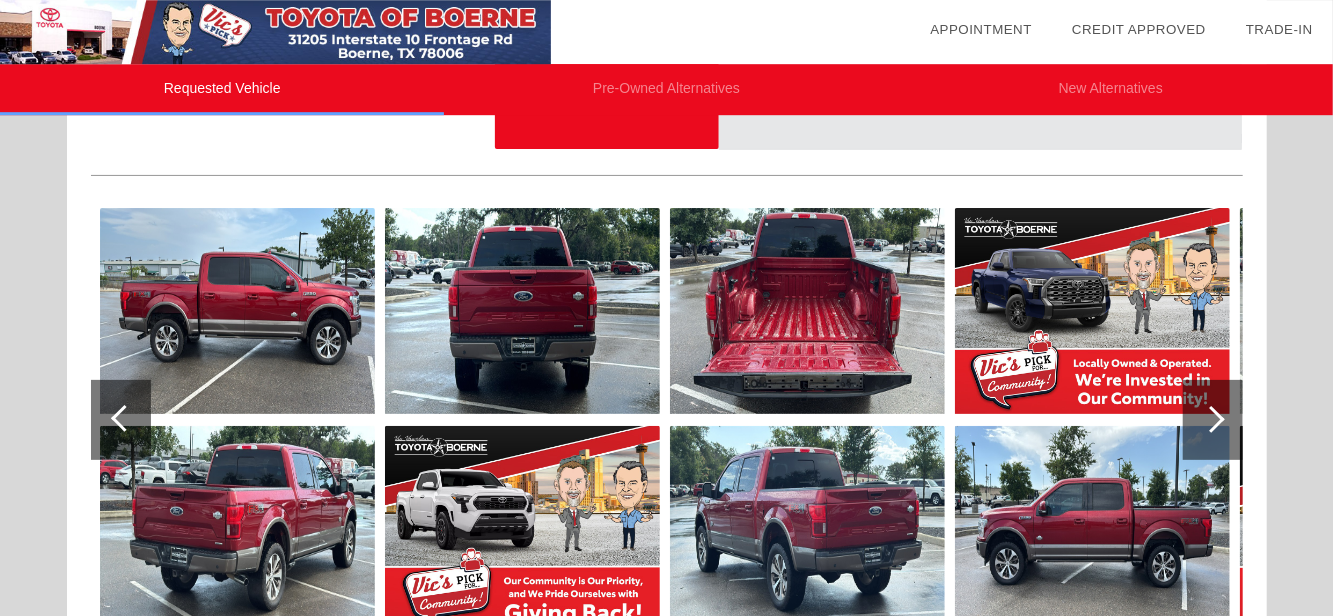 scroll, scrollTop: 112, scrollLeft: 0, axis: vertical 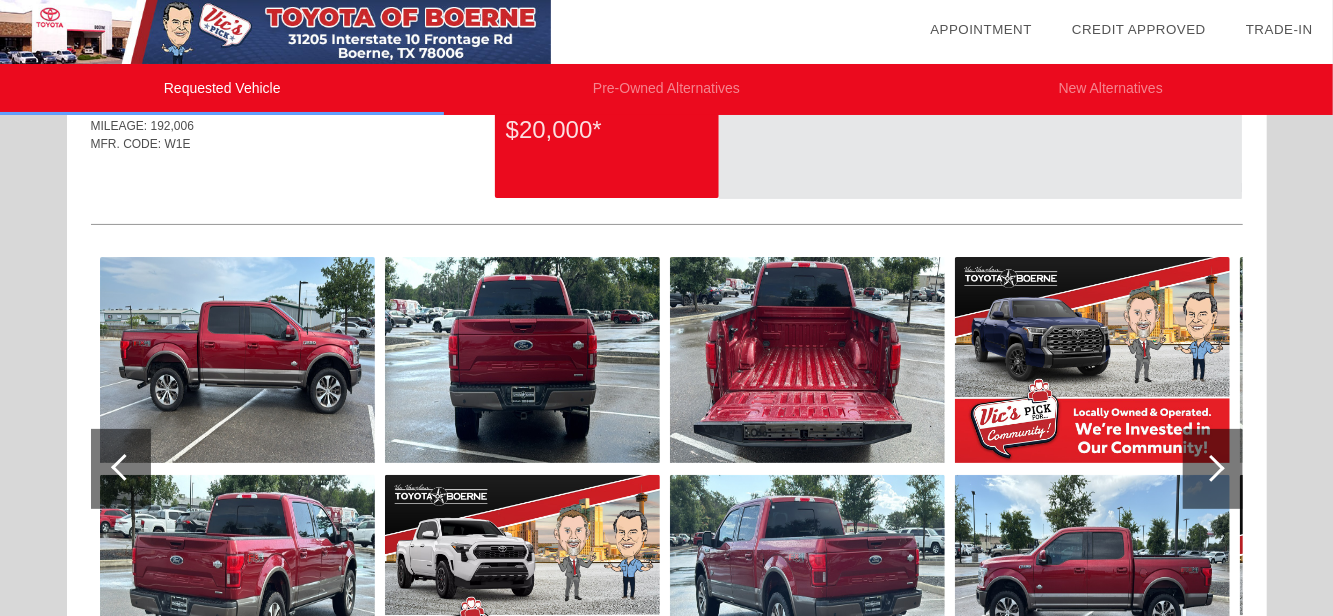 click at bounding box center [1213, 469] 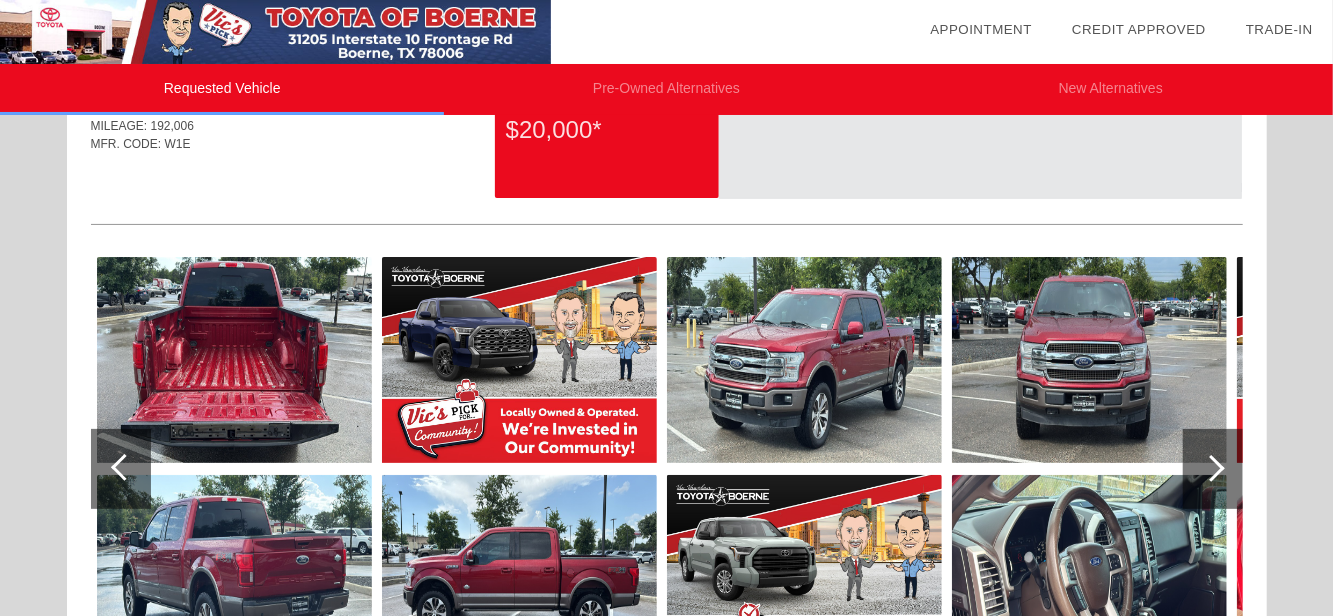 click at bounding box center (1089, 578) 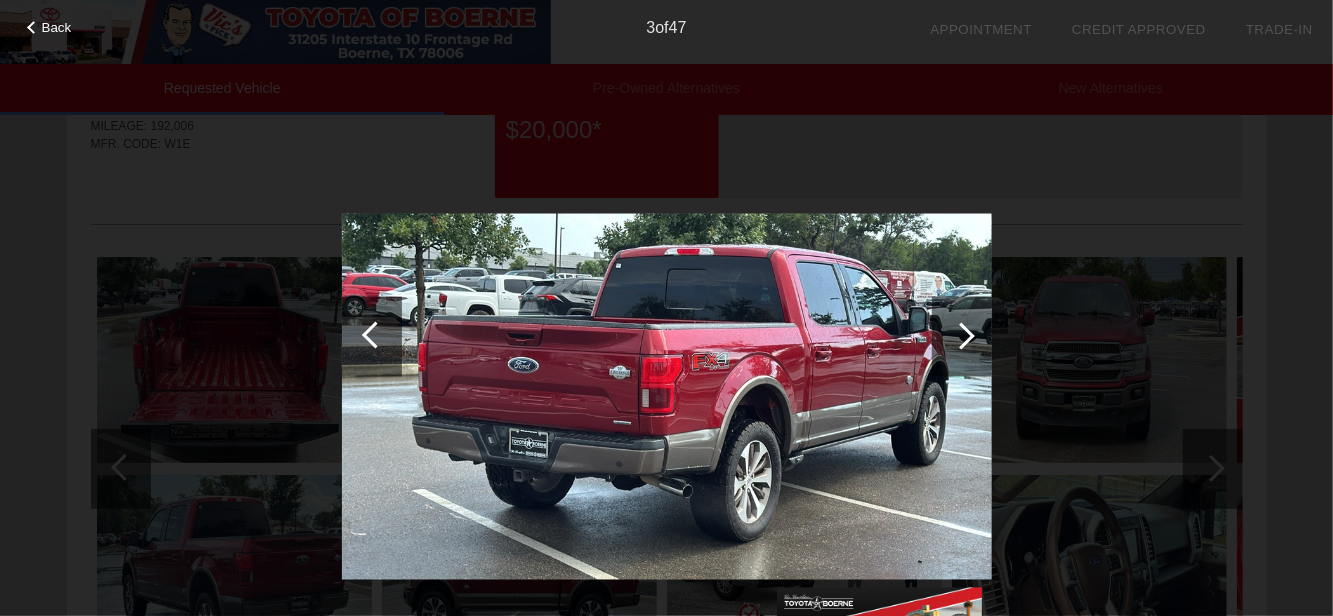 click at bounding box center (961, 335) 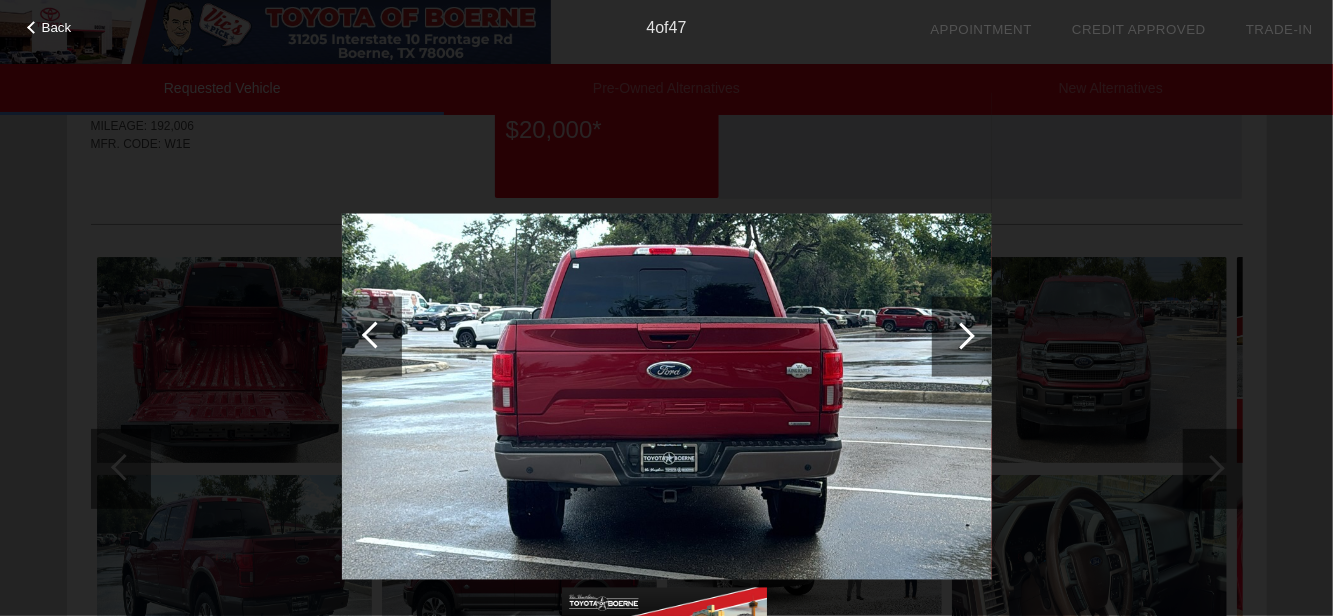 click at bounding box center (961, 335) 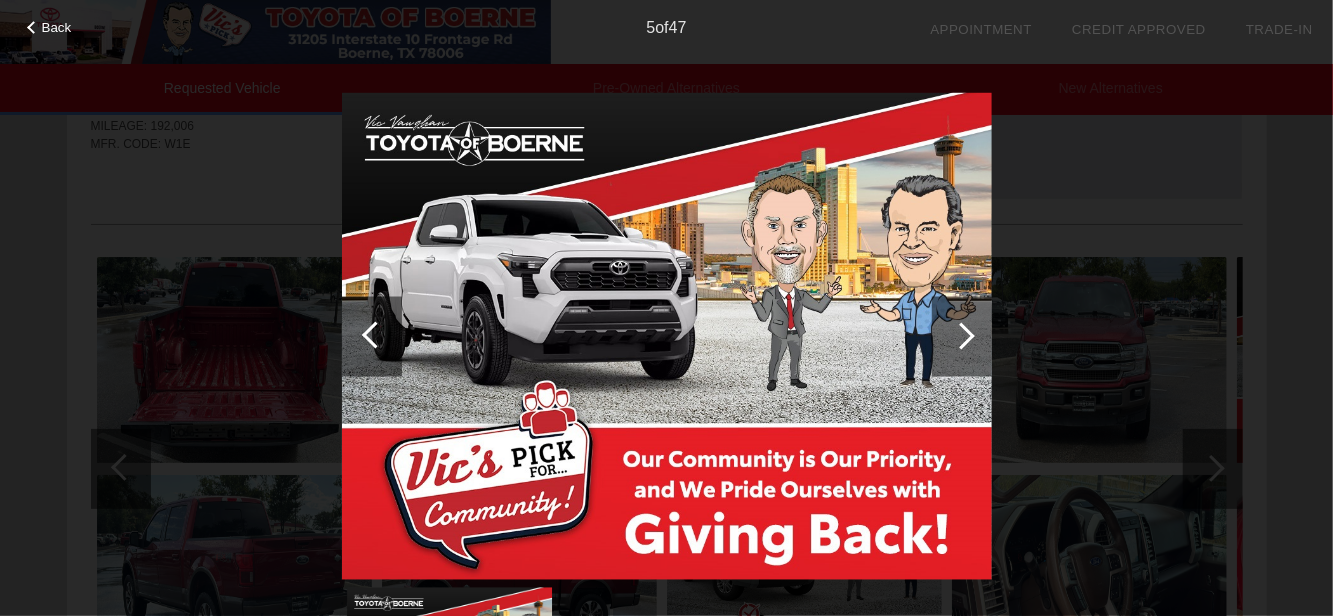 click at bounding box center (961, 335) 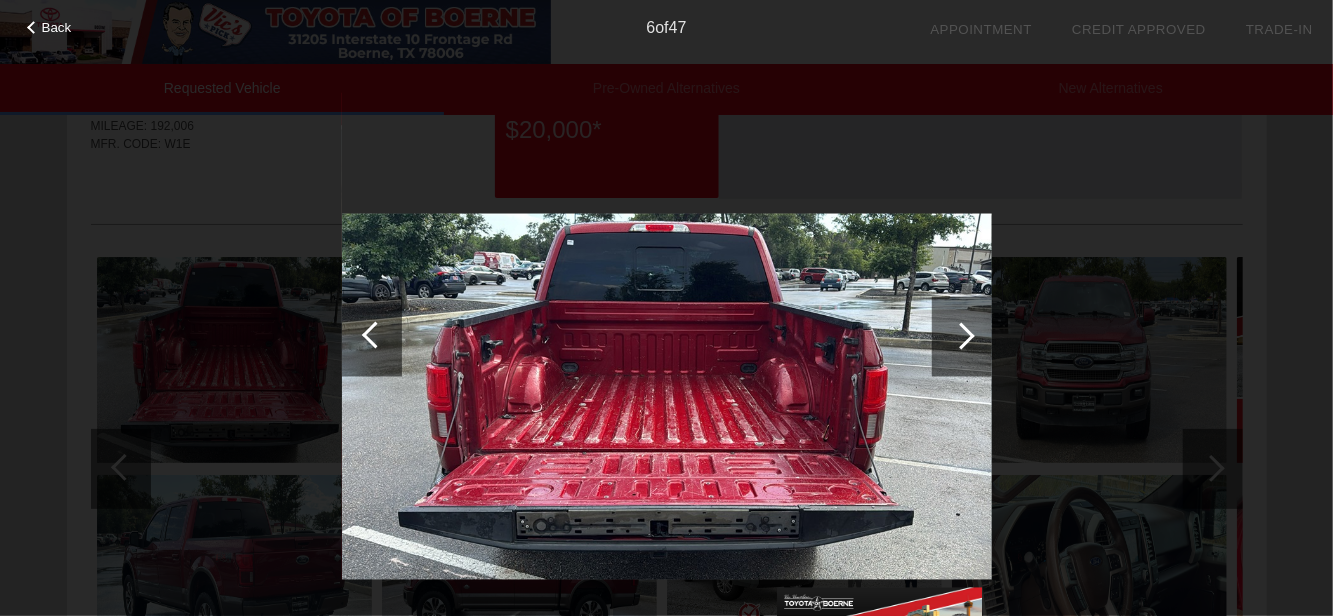 click at bounding box center (961, 335) 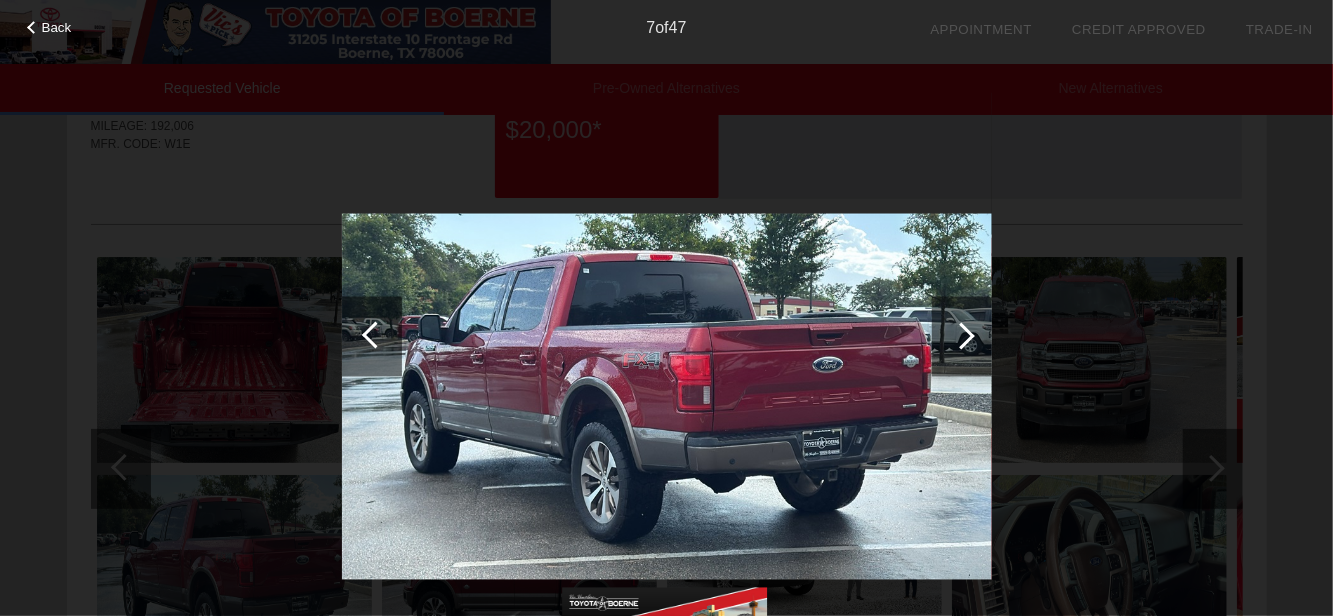 click at bounding box center (961, 335) 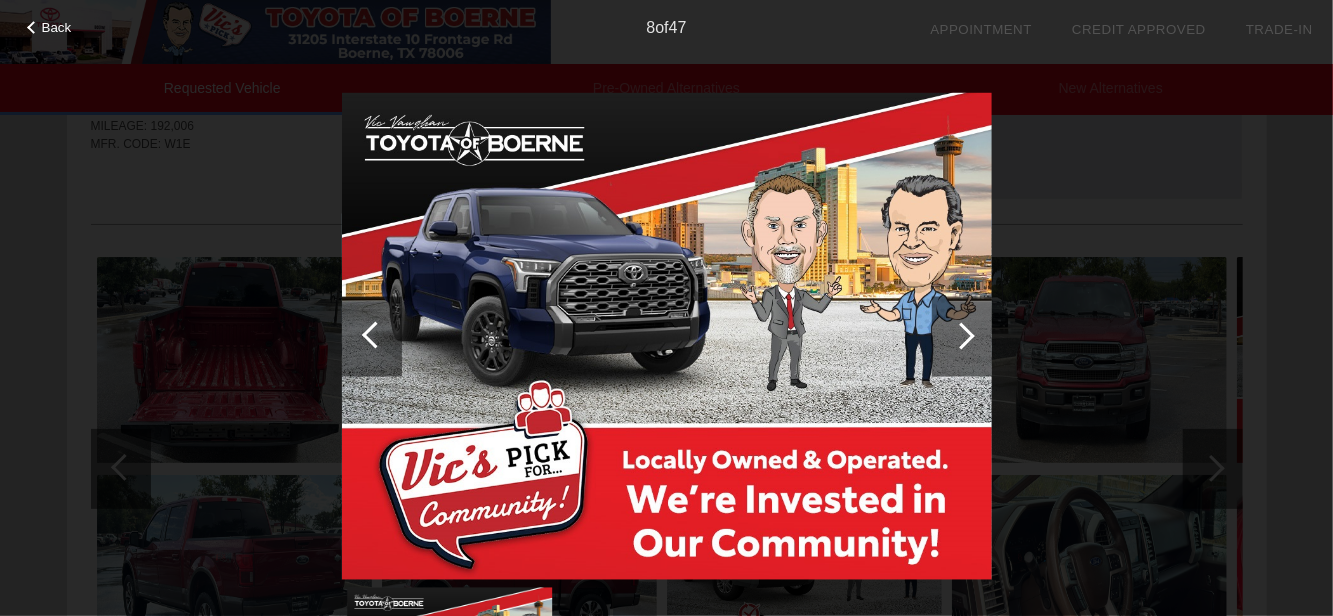 click at bounding box center [961, 335] 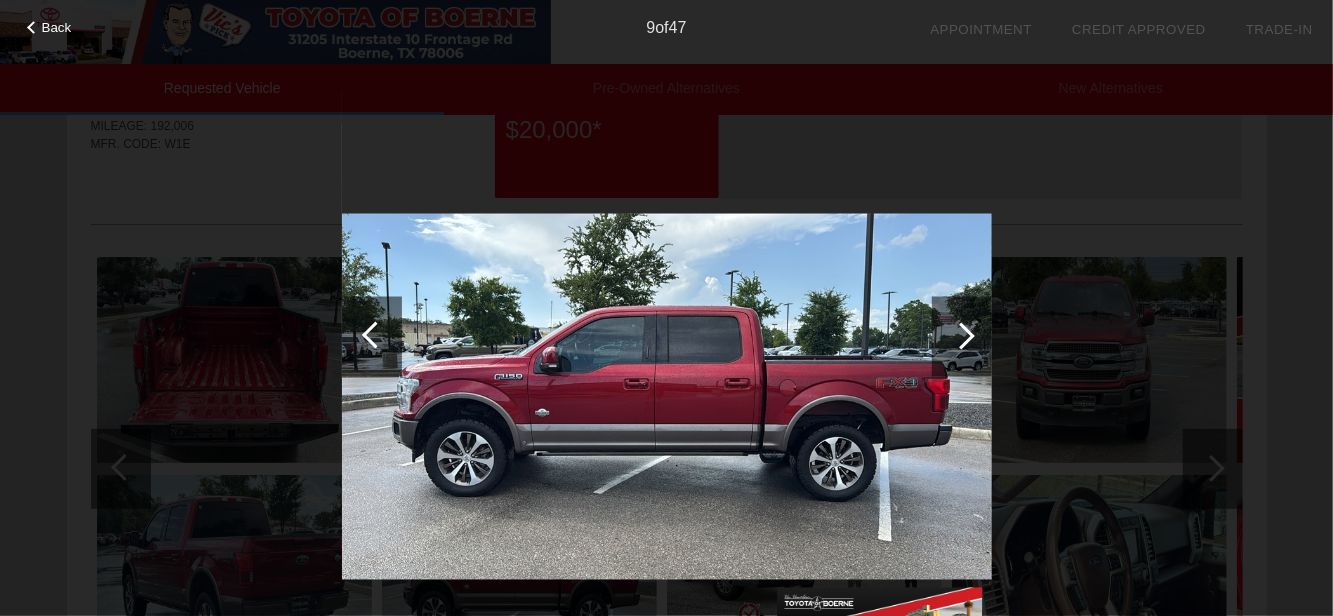 click at bounding box center [961, 335] 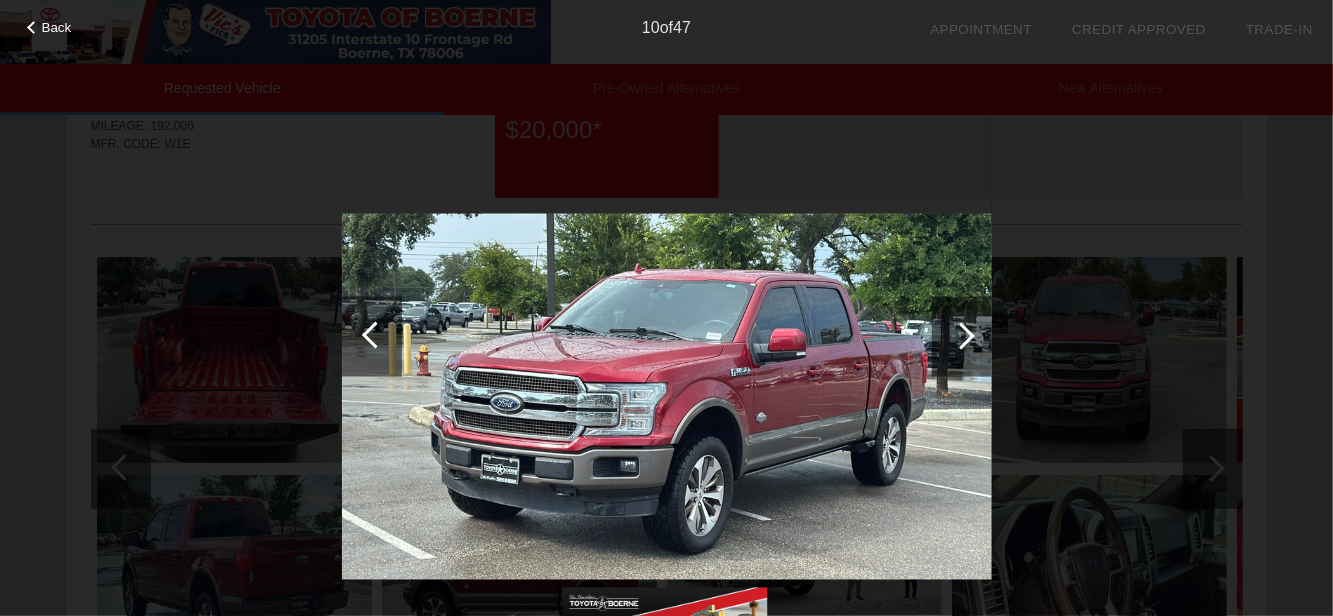 click at bounding box center [961, 335] 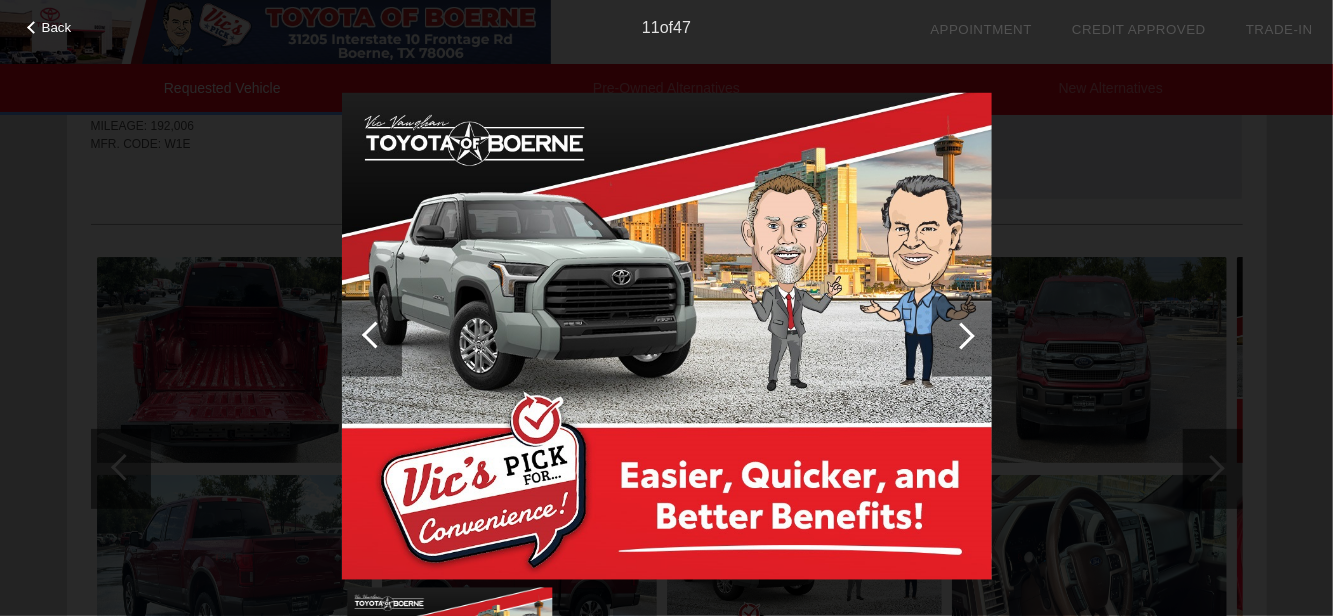 click at bounding box center (961, 335) 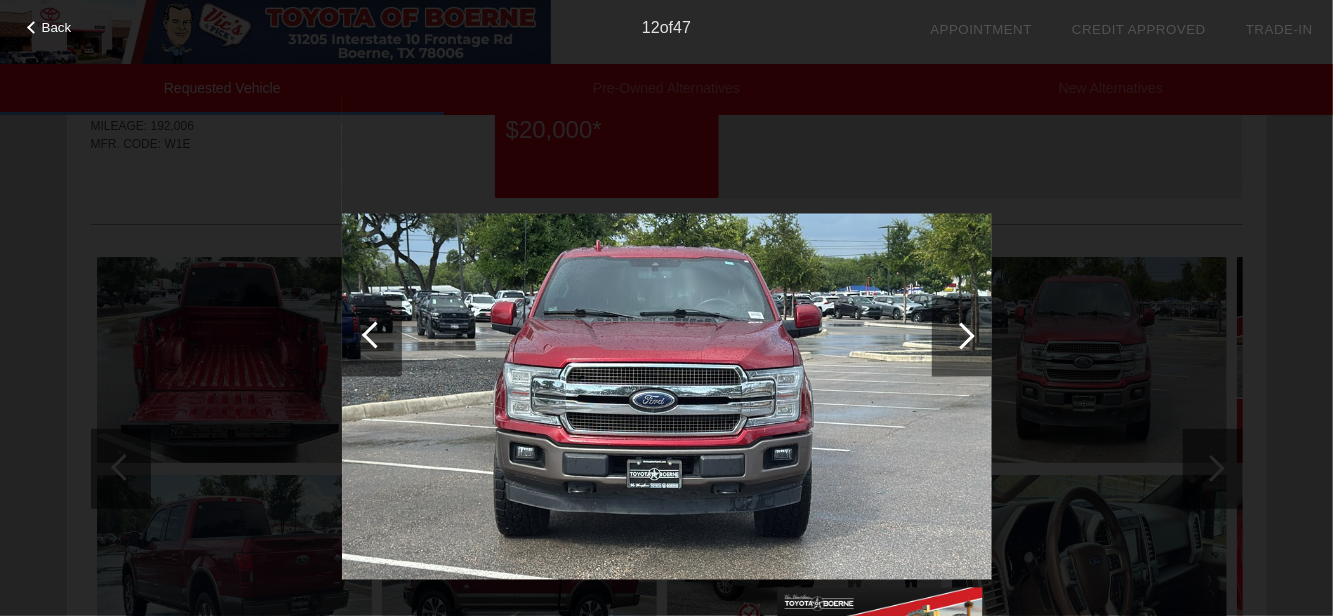 click at bounding box center [961, 335] 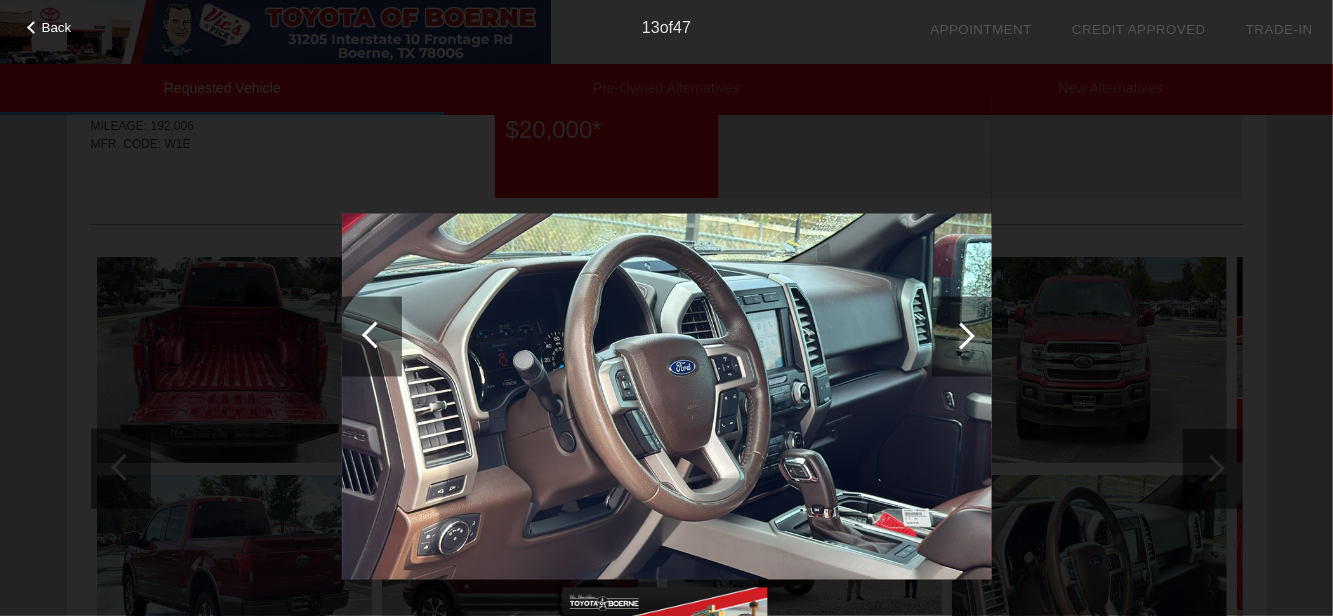 click at bounding box center [961, 335] 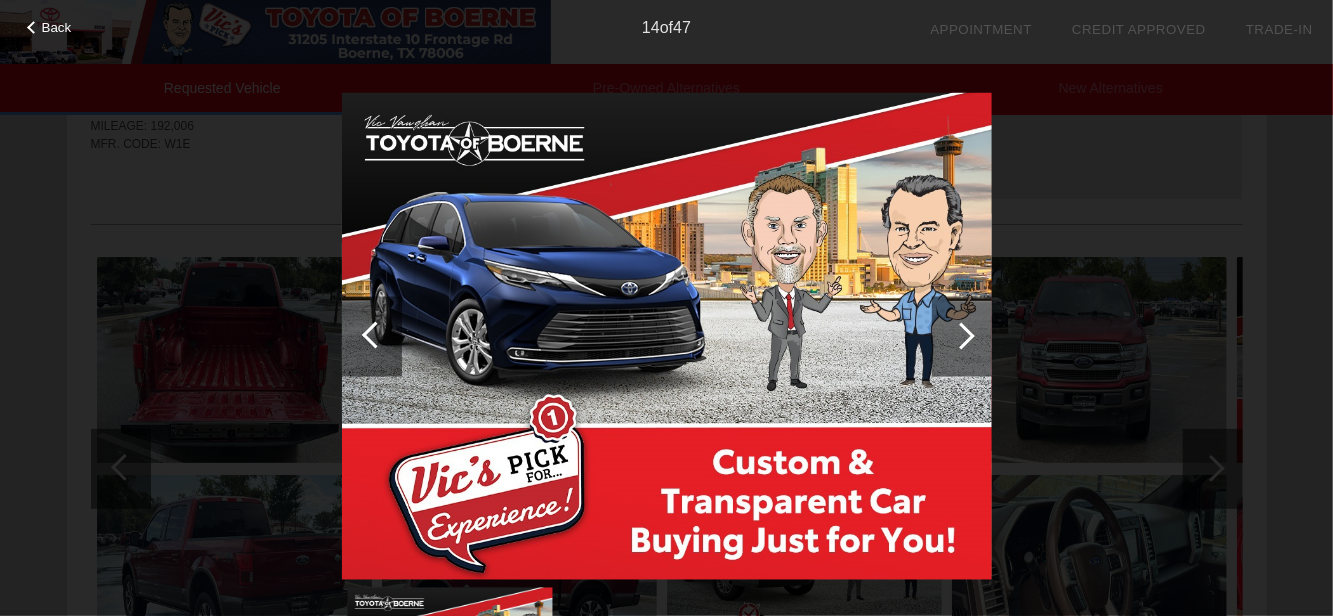 click at bounding box center (961, 335) 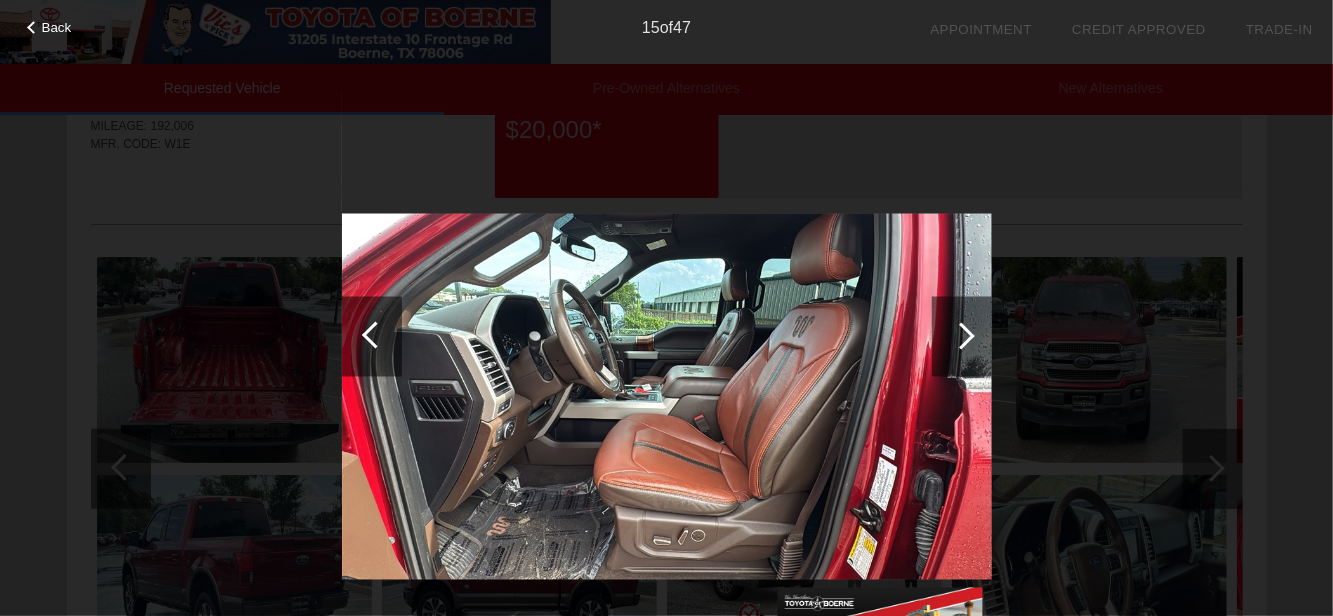 click at bounding box center (961, 335) 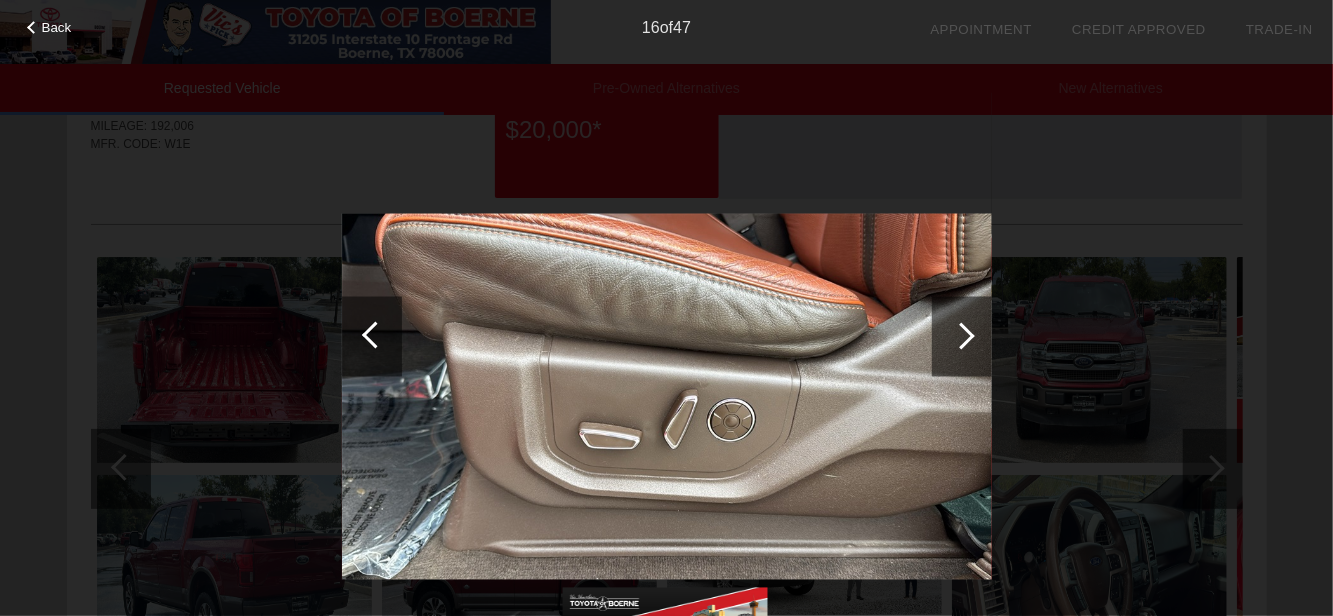 click at bounding box center (961, 335) 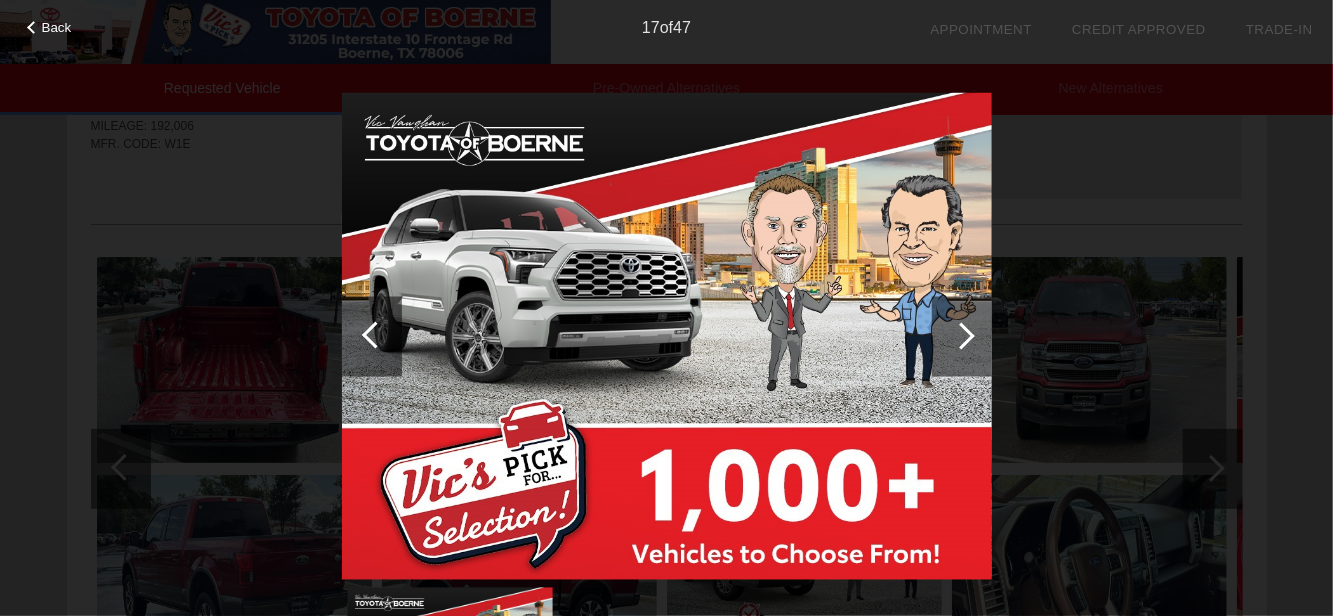 click at bounding box center (961, 335) 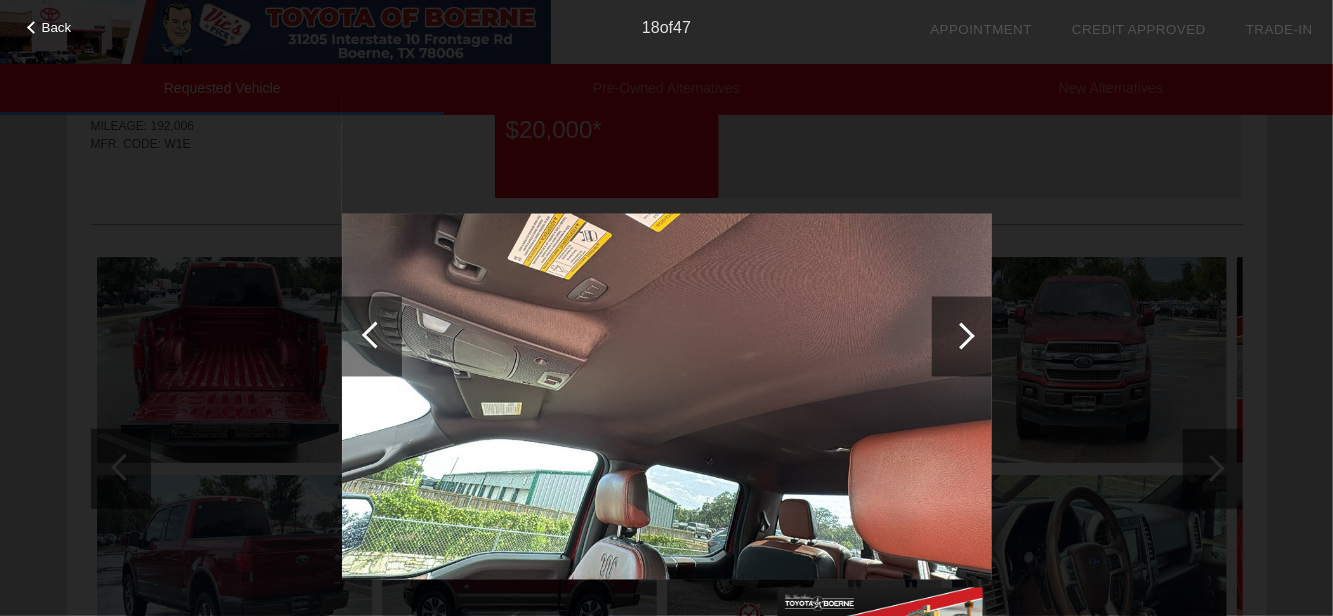 click at bounding box center [961, 335] 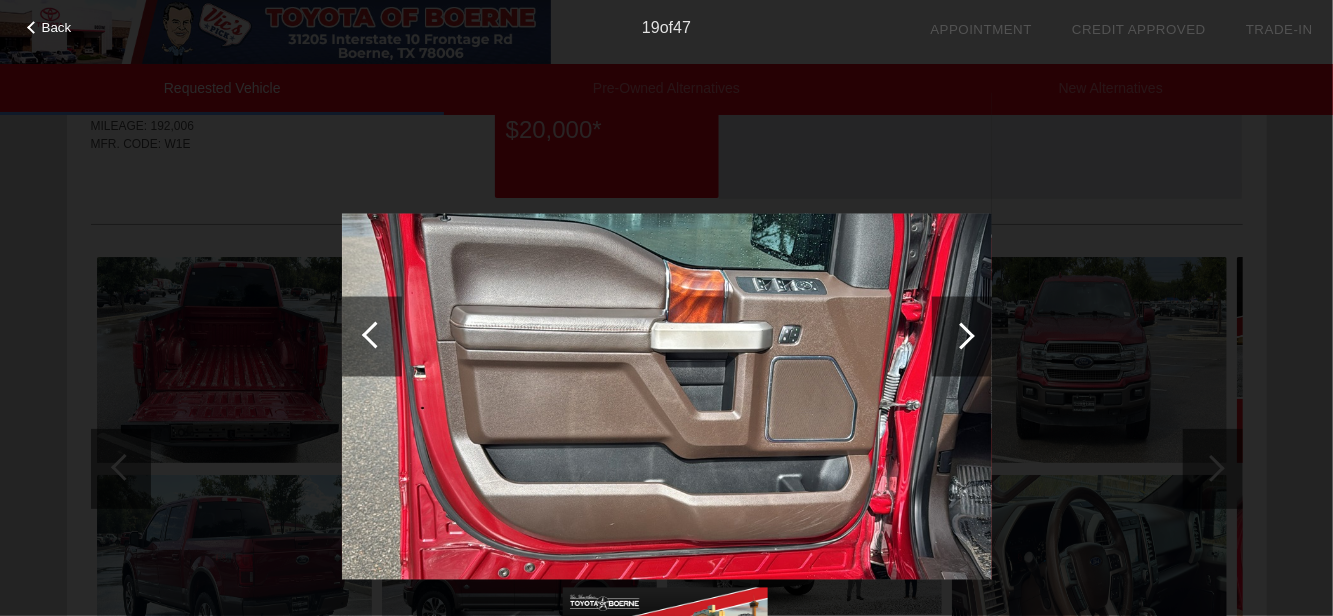 click at bounding box center (961, 335) 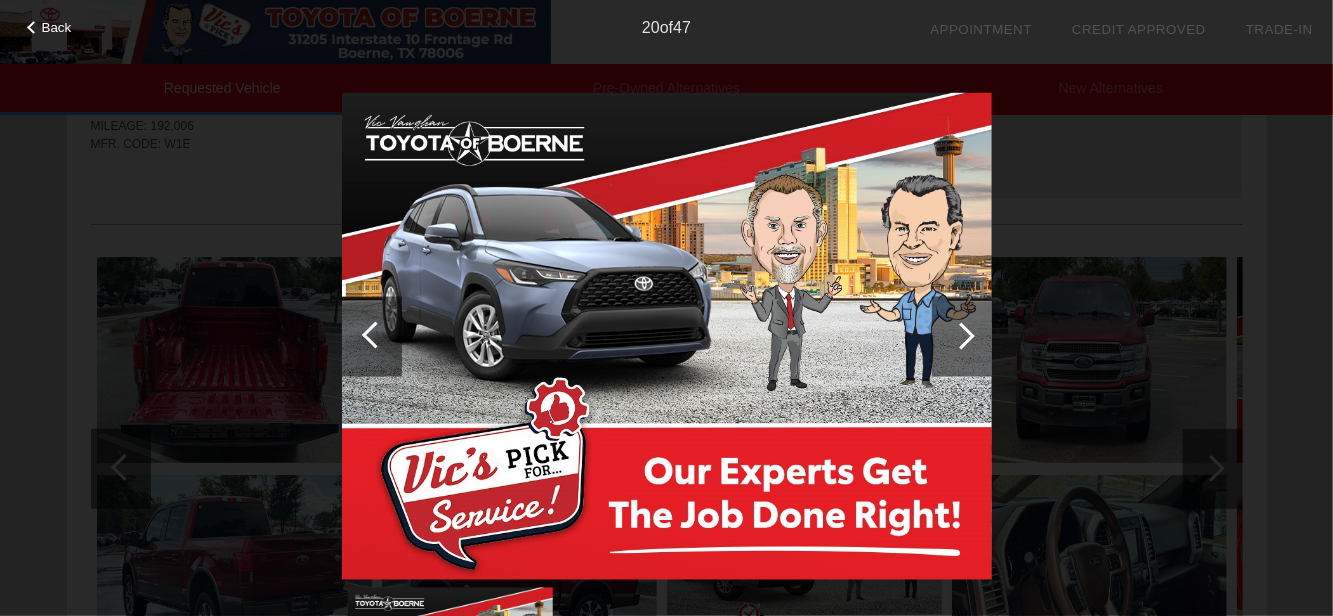 click at bounding box center (961, 335) 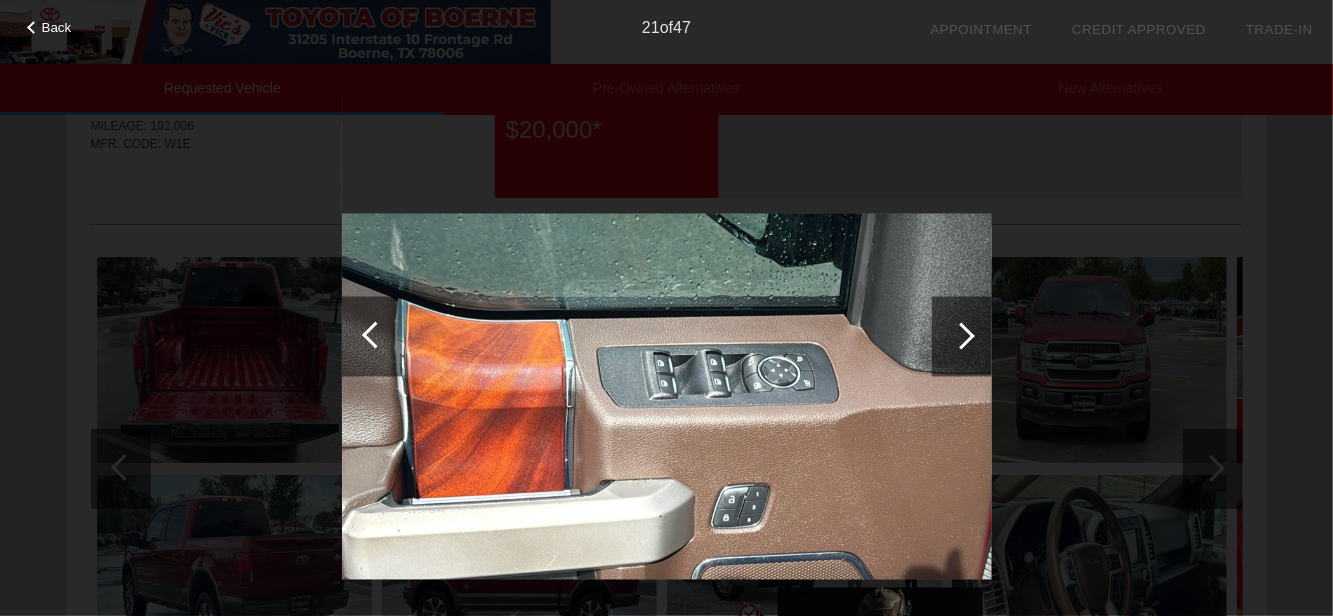 click at bounding box center (961, 335) 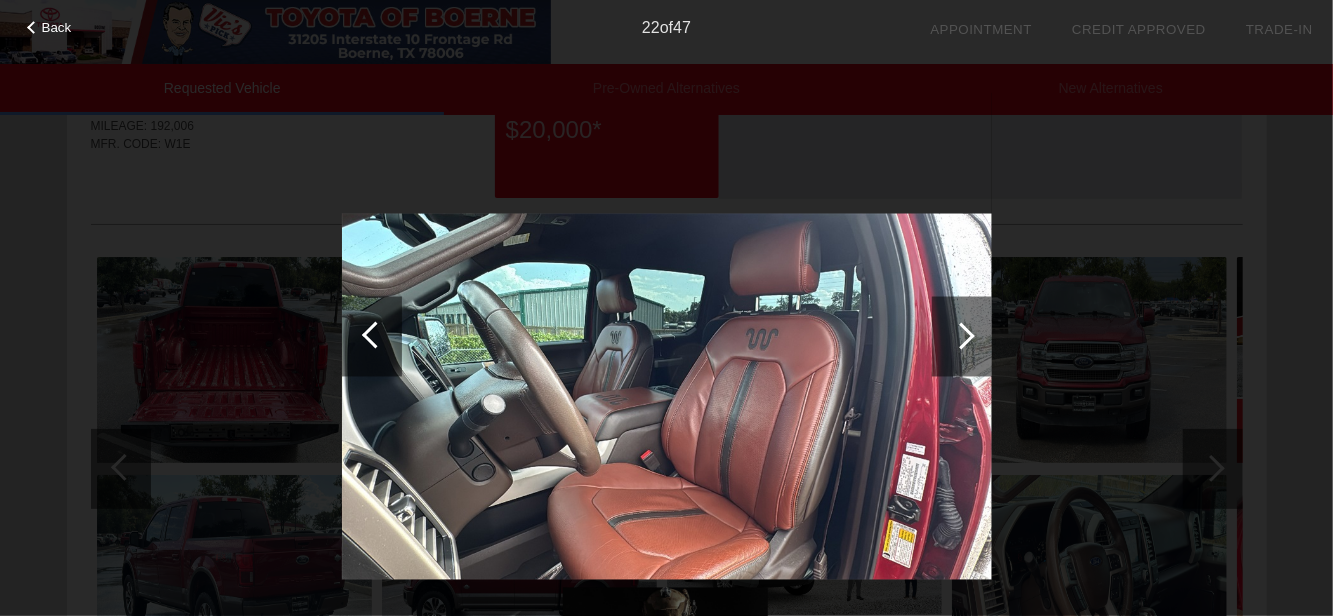 click at bounding box center (961, 335) 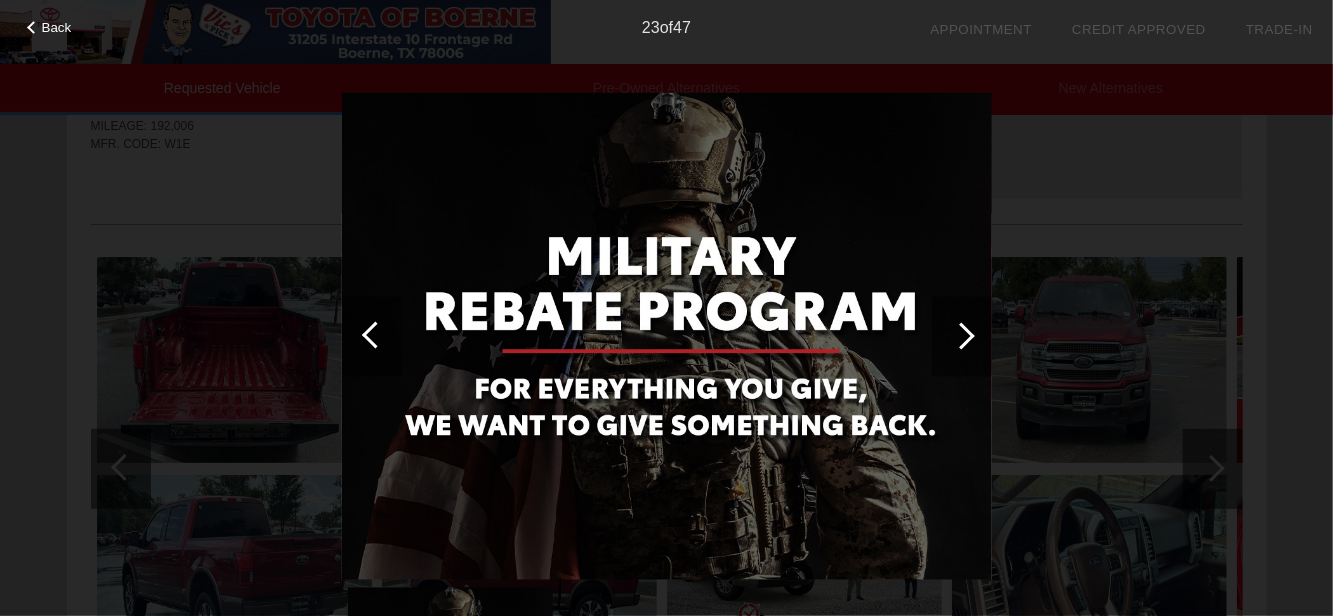 click at bounding box center [961, 335] 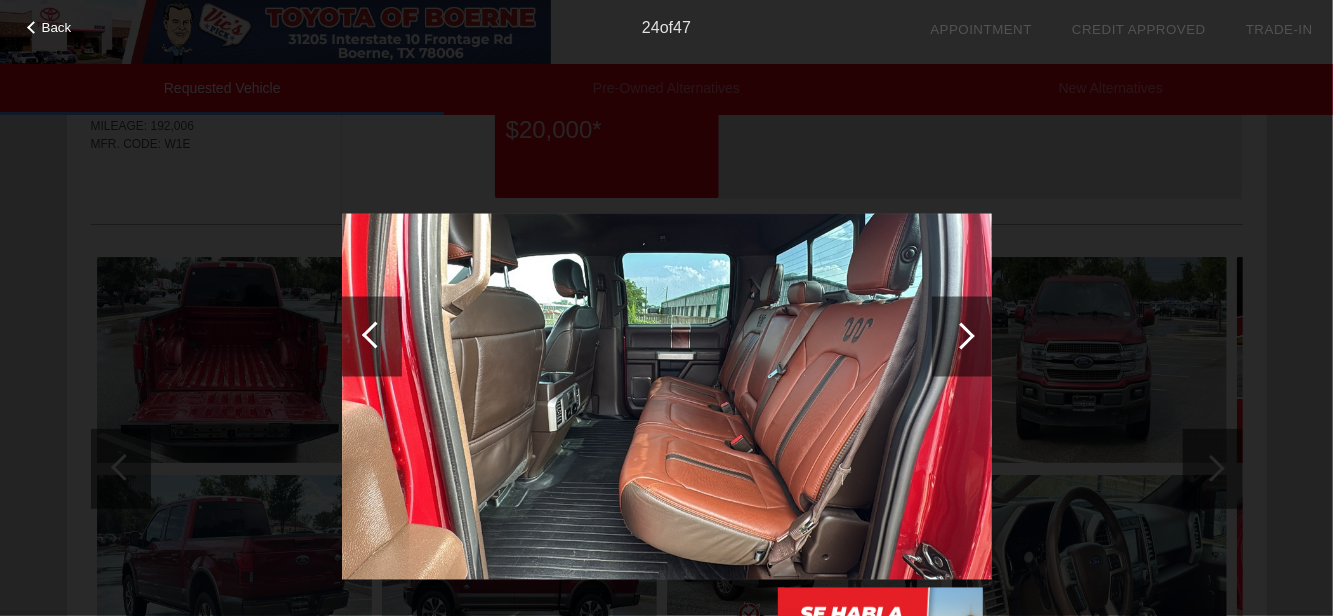 click at bounding box center (372, 336) 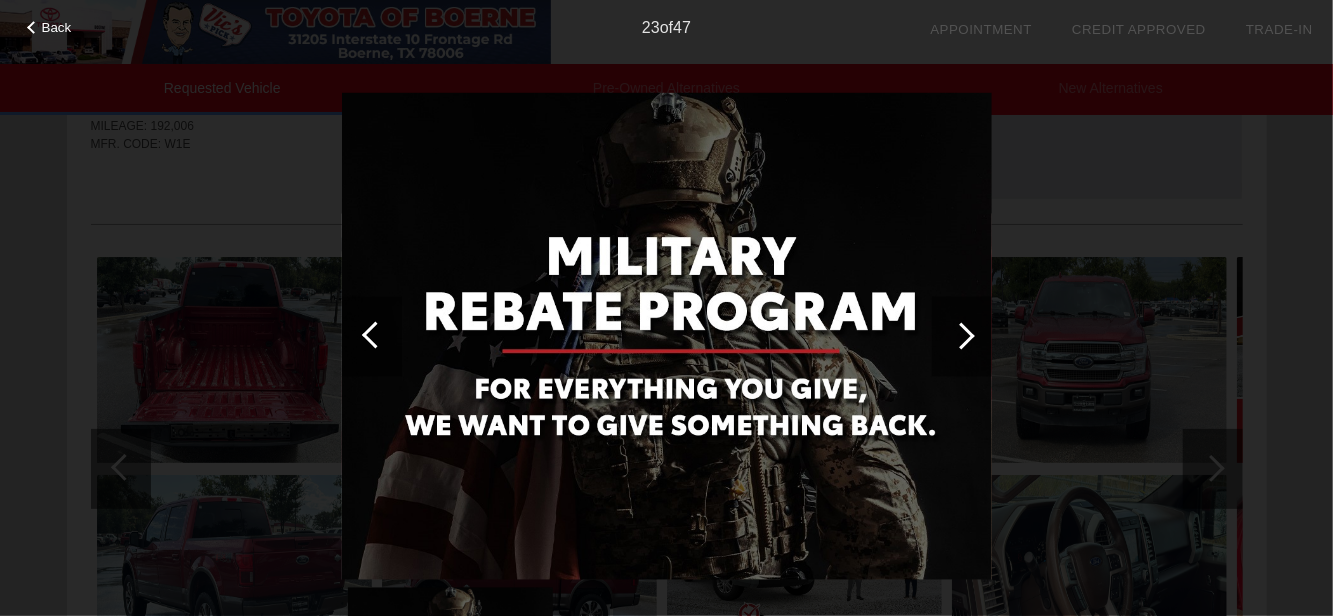 click at bounding box center (372, 336) 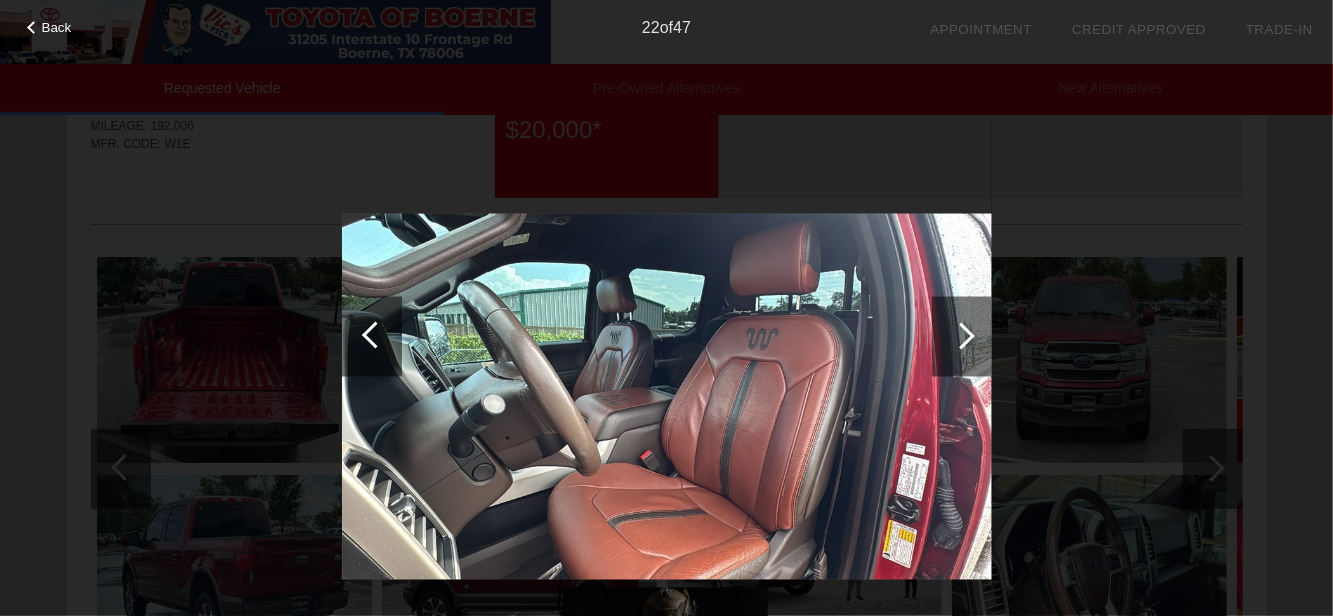 click at bounding box center (962, 336) 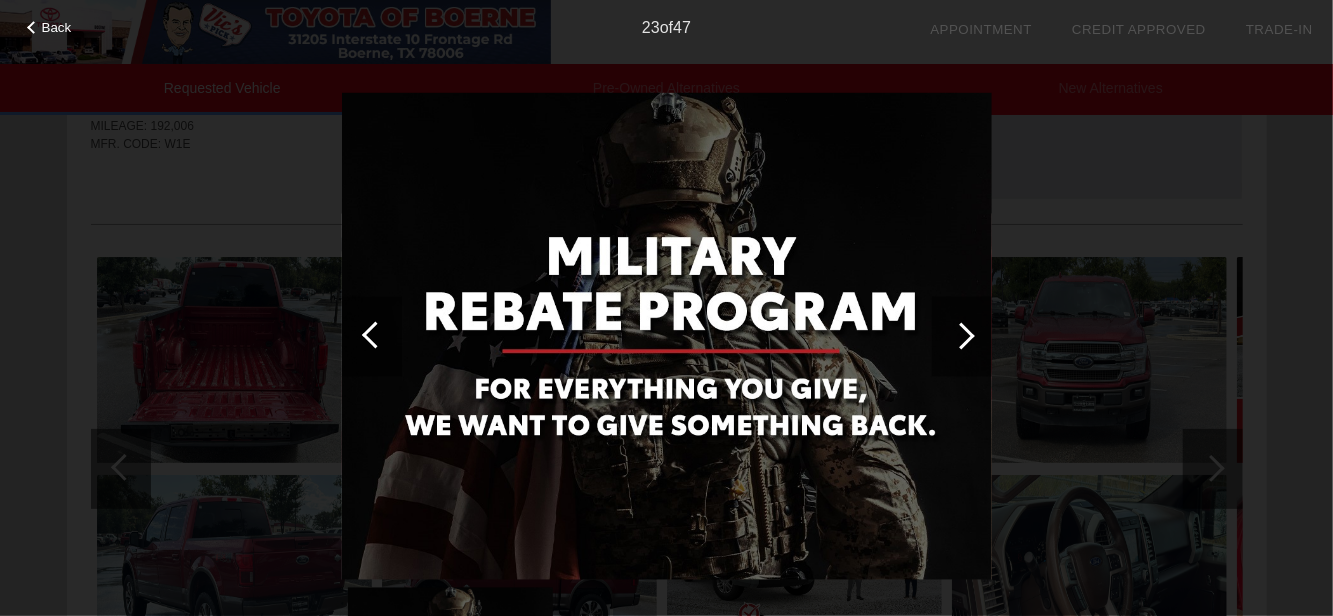 click at bounding box center (962, 336) 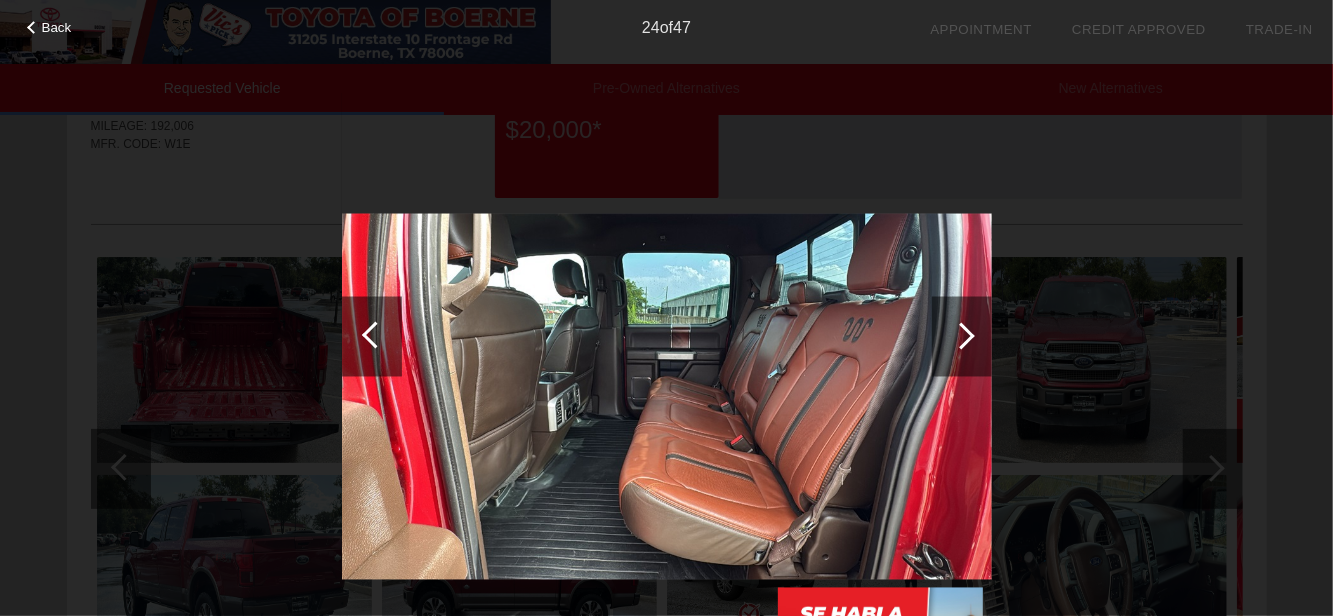 click at bounding box center [962, 336] 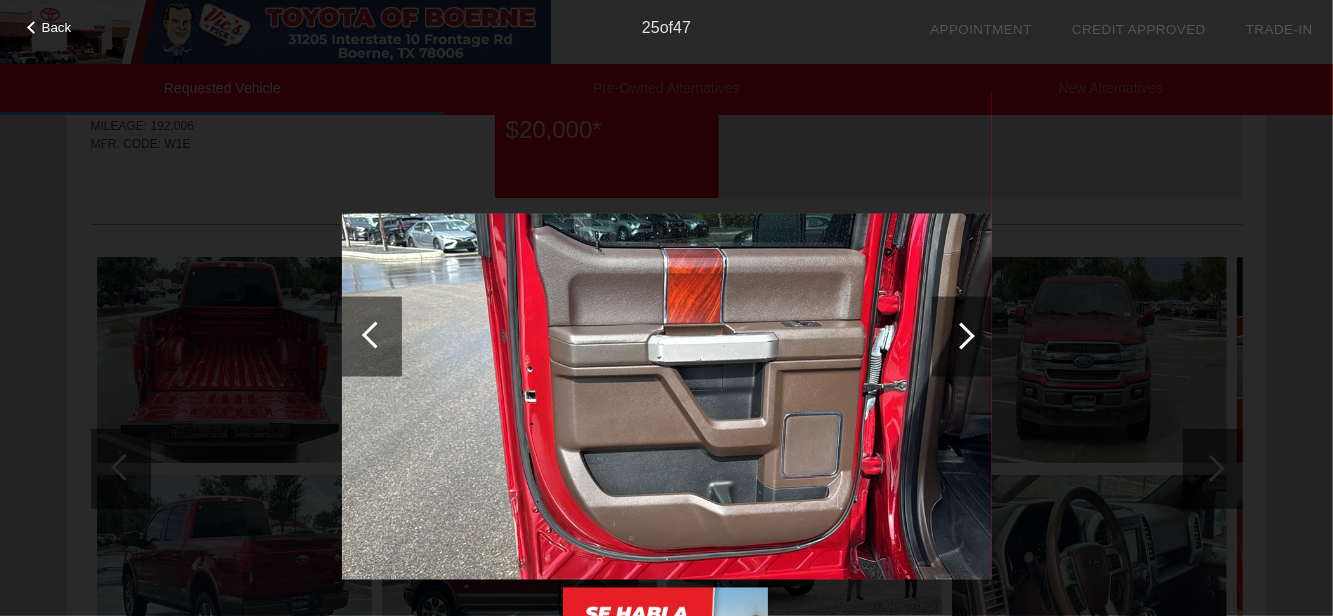 click at bounding box center (962, 336) 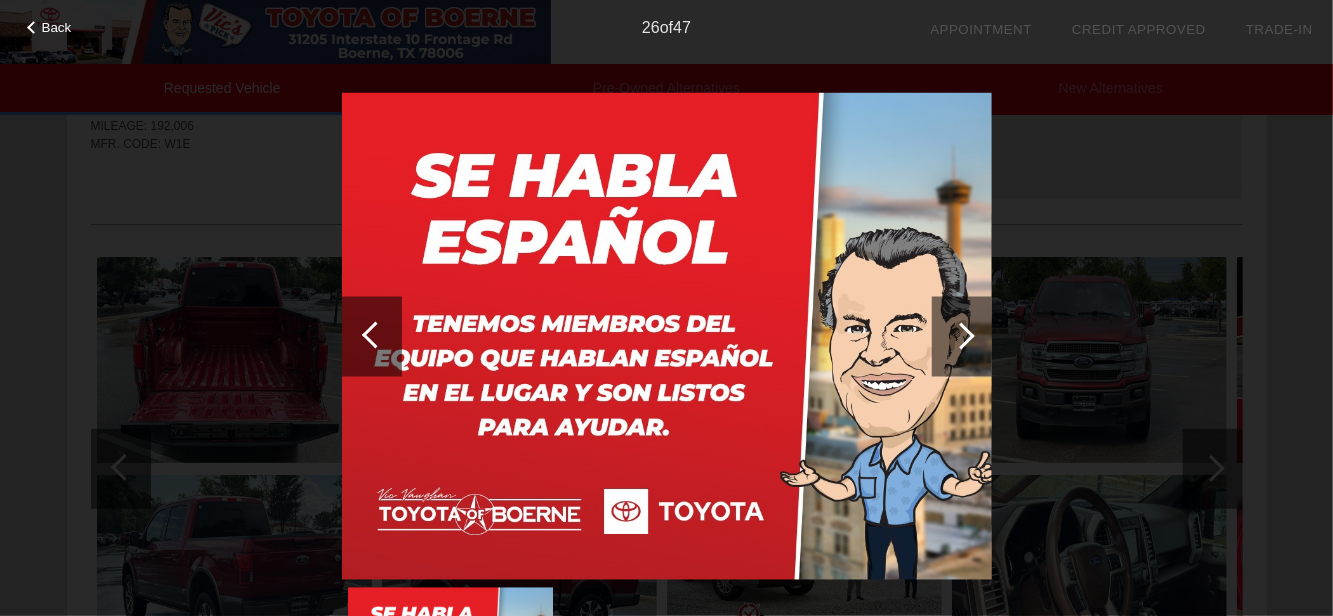 click at bounding box center (962, 336) 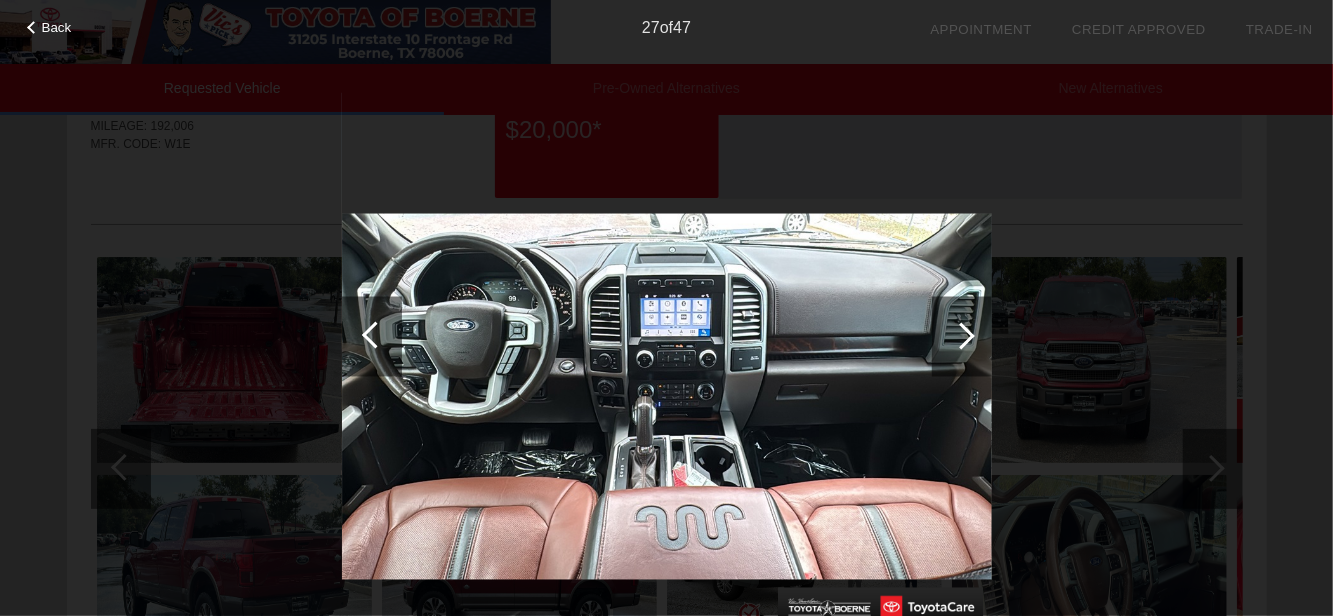 click at bounding box center [962, 336] 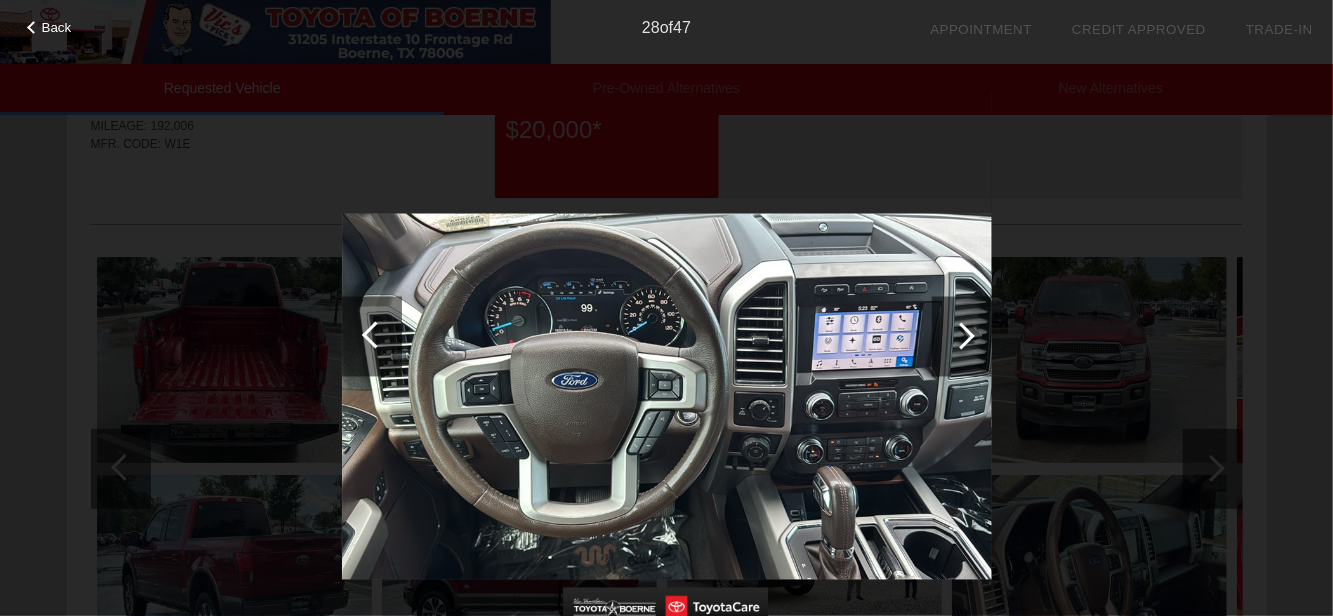click at bounding box center (962, 336) 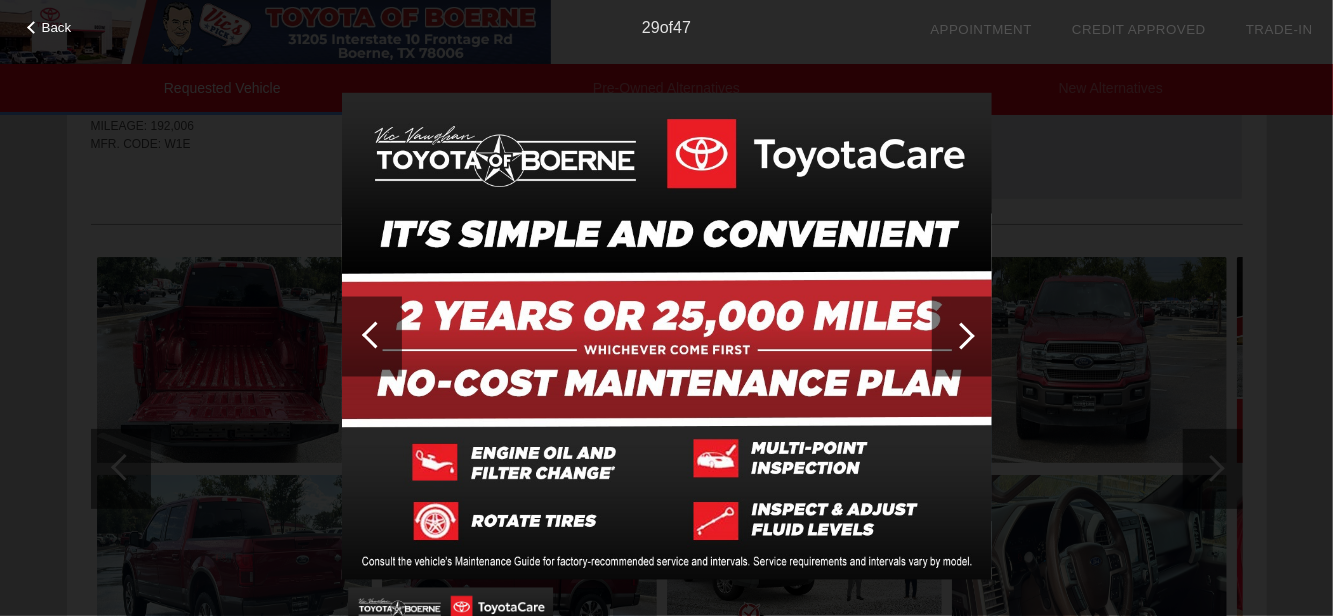 click at bounding box center [962, 336] 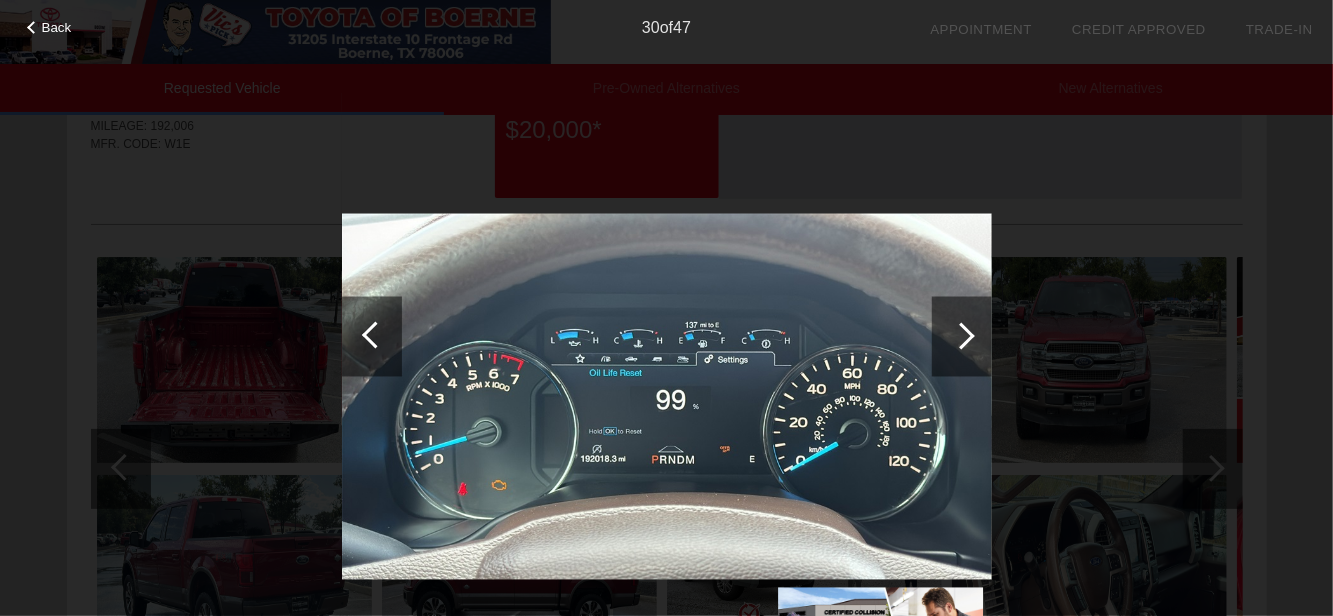 click at bounding box center (962, 336) 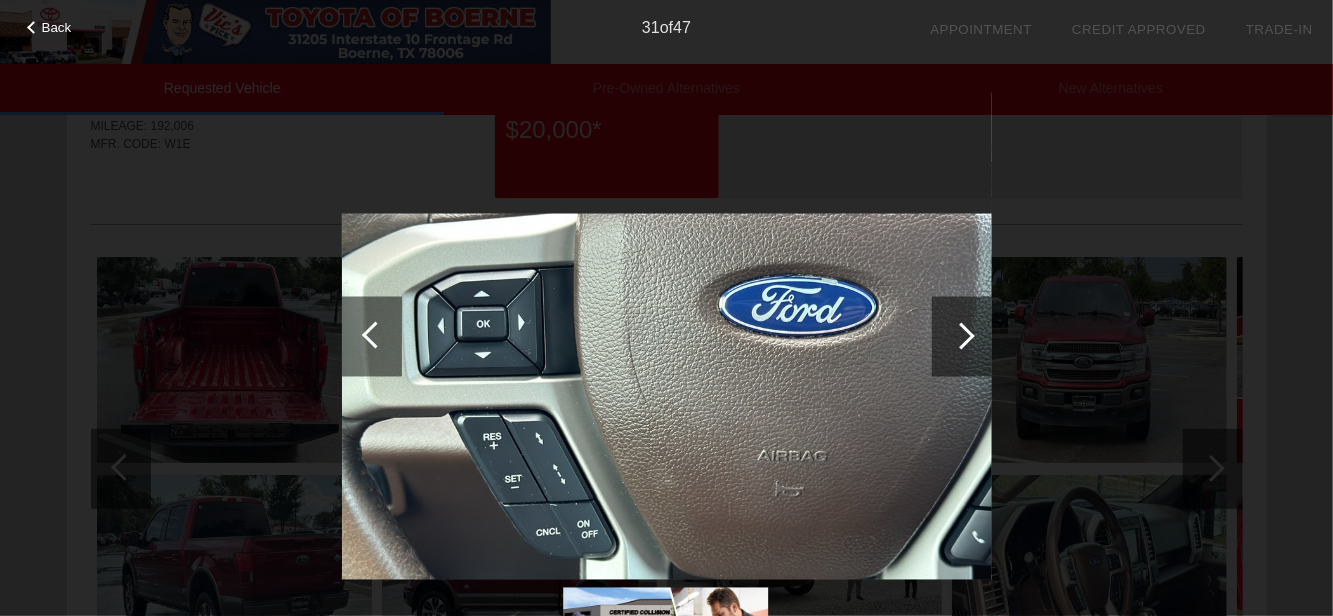 click at bounding box center (962, 336) 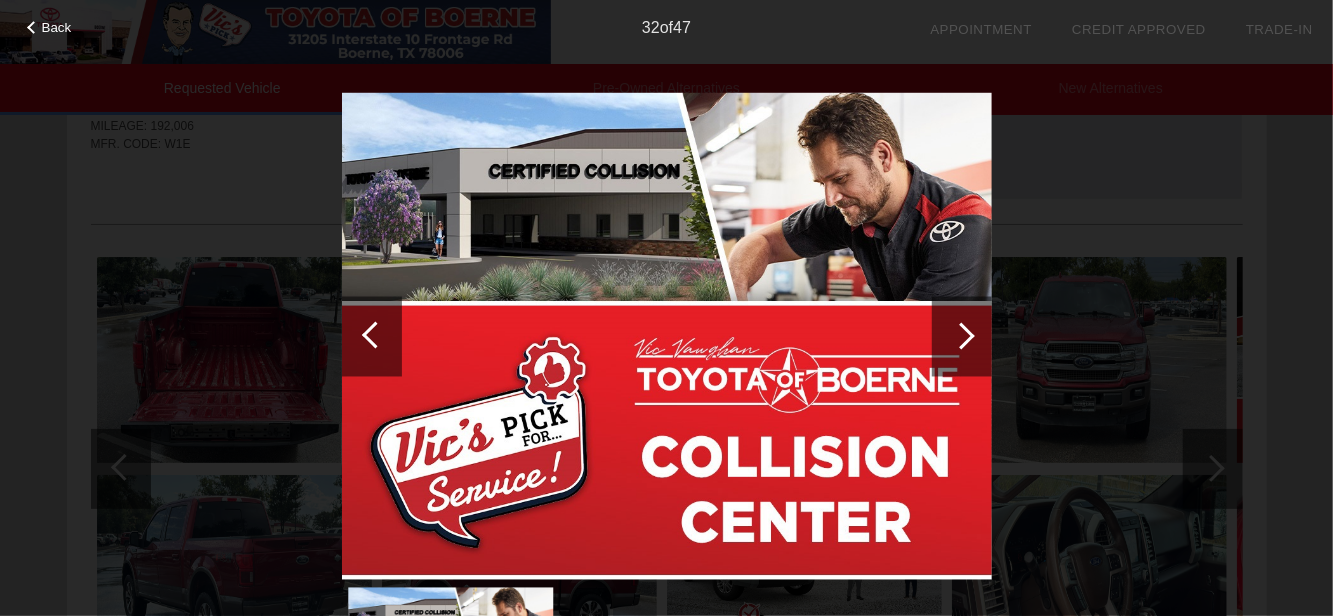 click at bounding box center [962, 336] 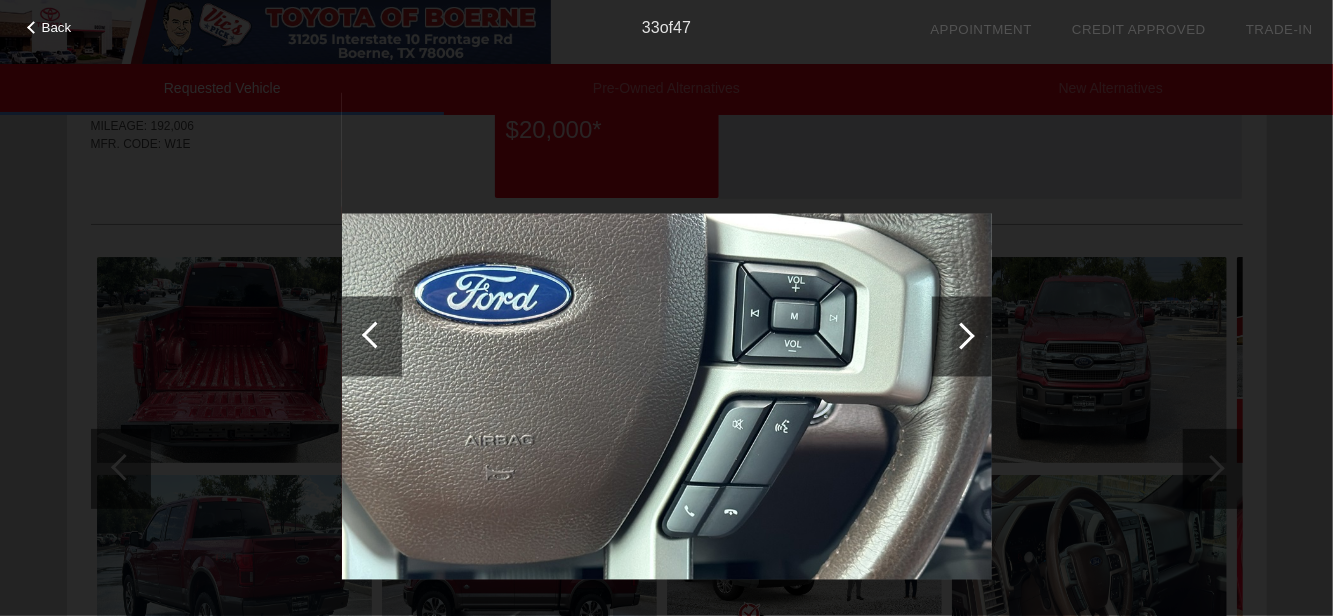click at bounding box center (962, 336) 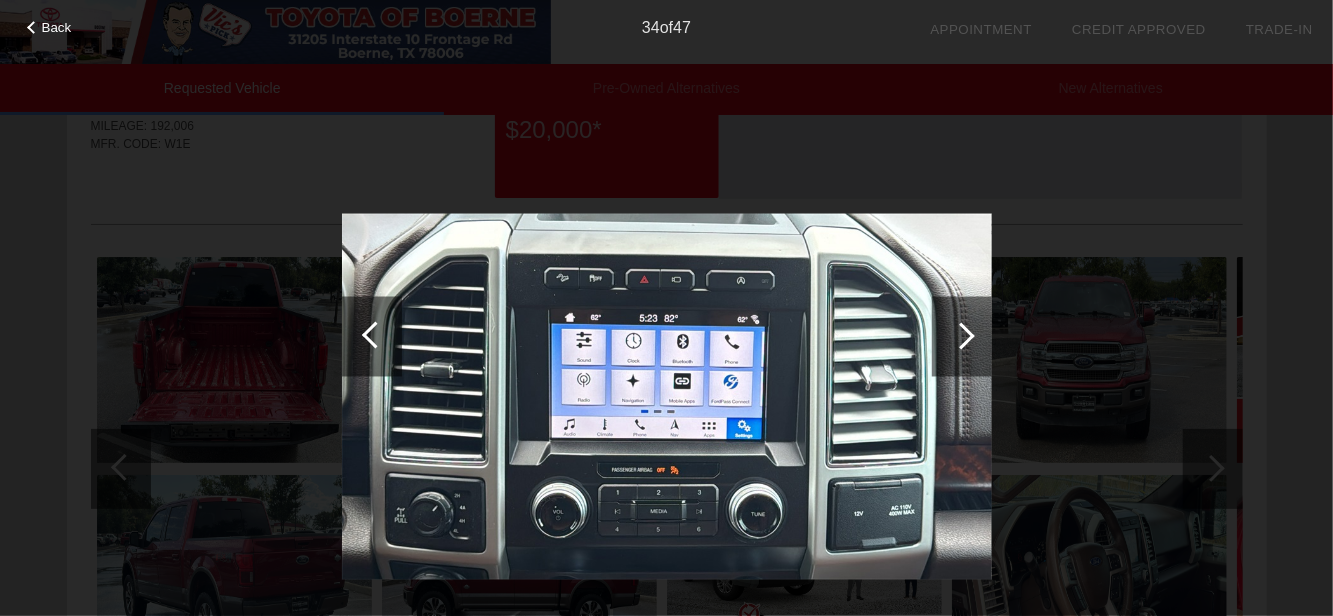click at bounding box center (962, 336) 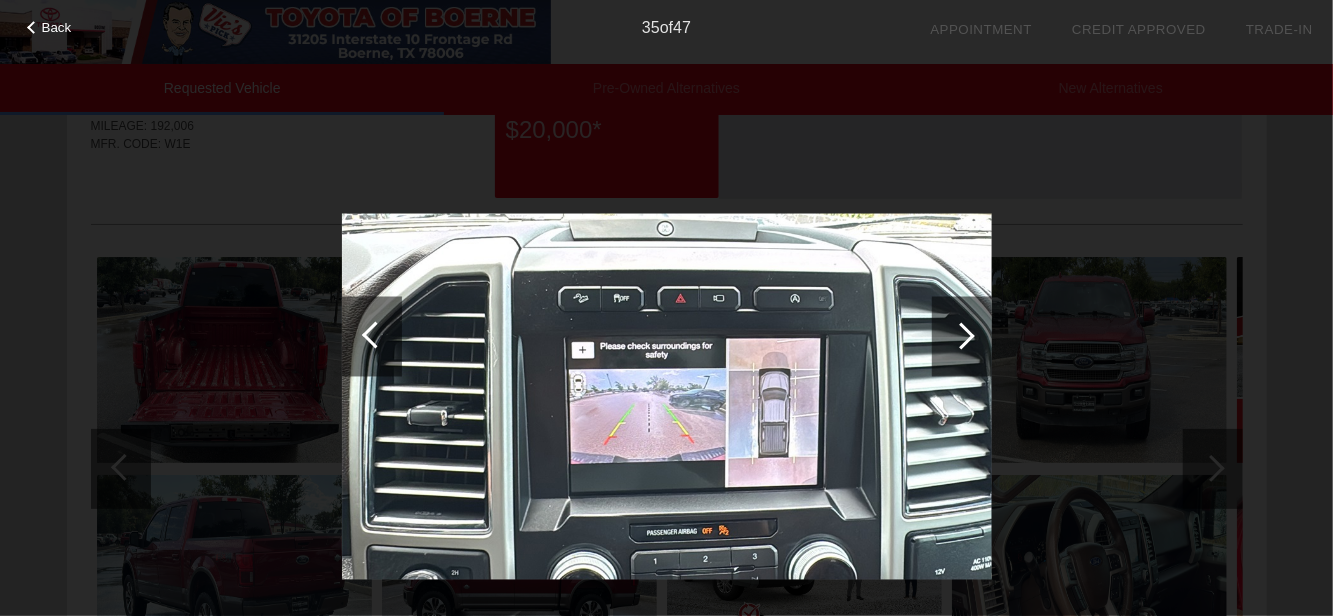 click at bounding box center (962, 336) 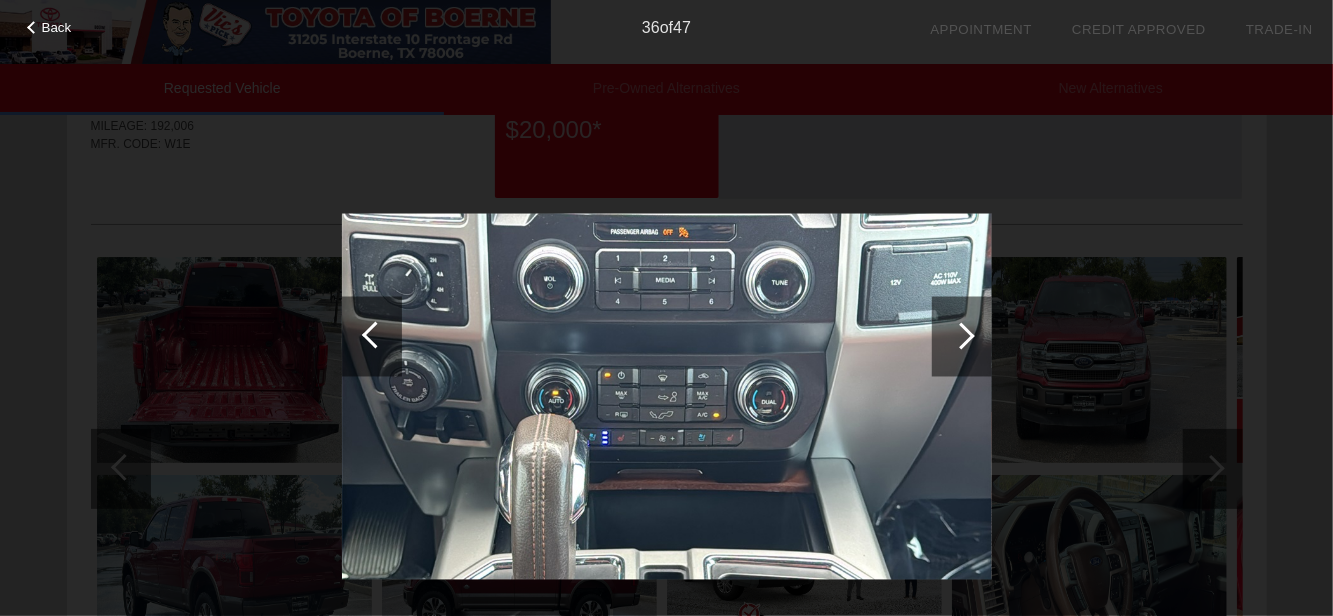 click at bounding box center [961, 335] 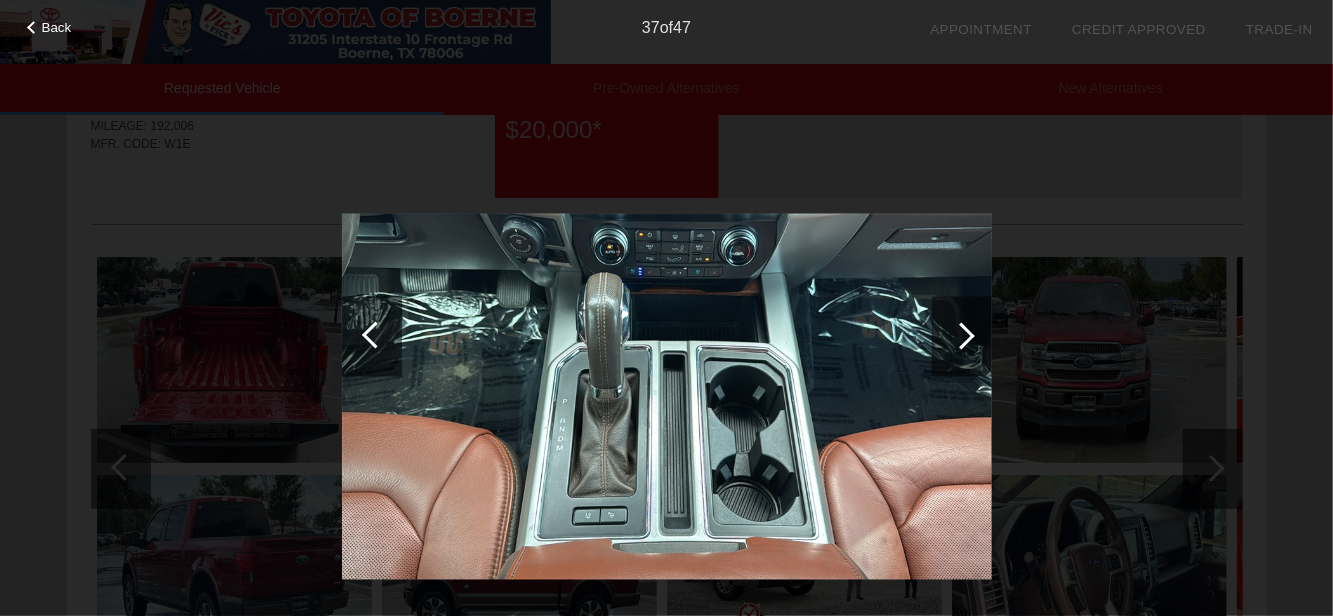click at bounding box center [961, 335] 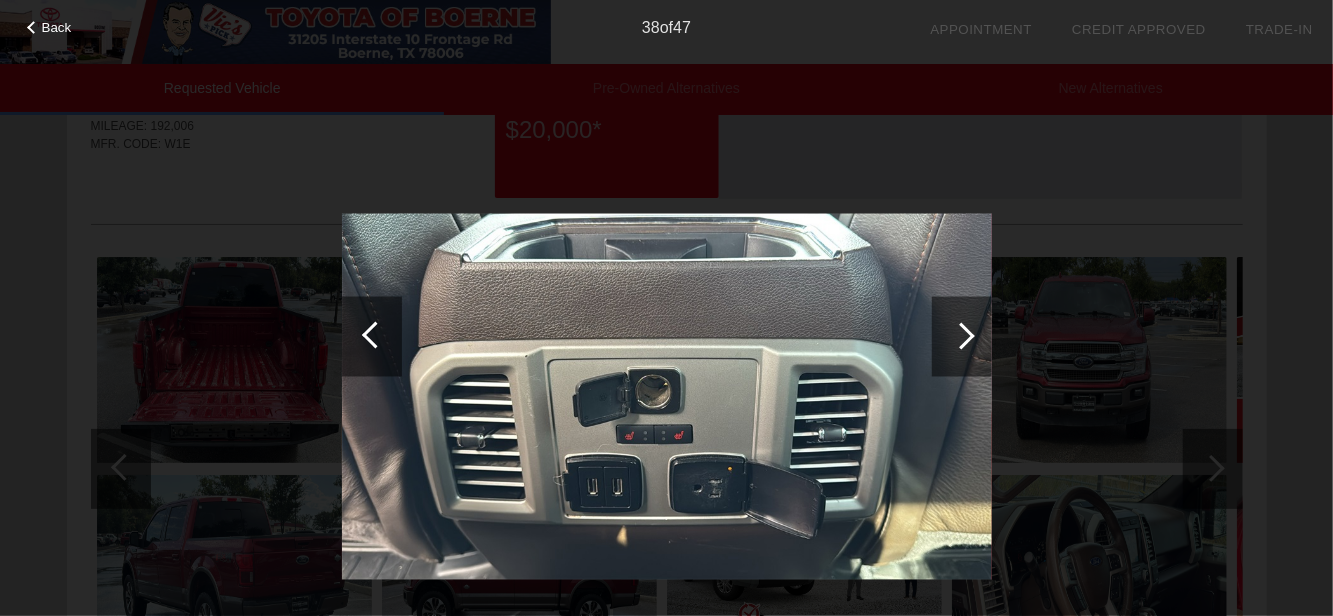 click at bounding box center (961, 335) 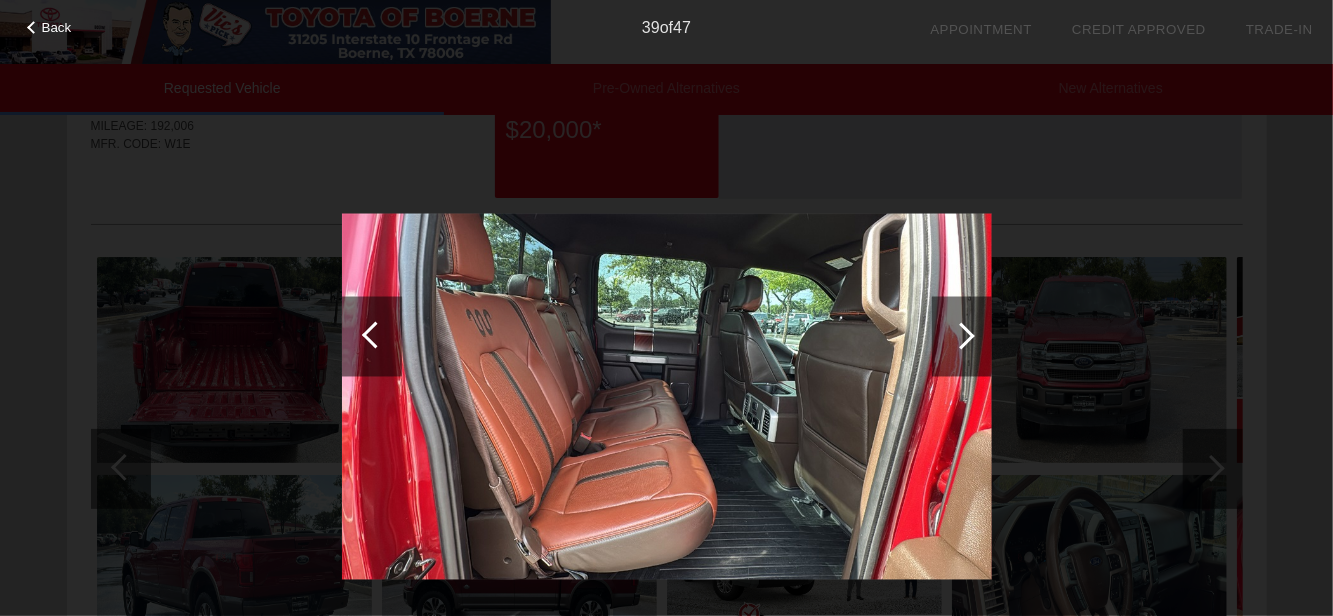 click at bounding box center (961, 335) 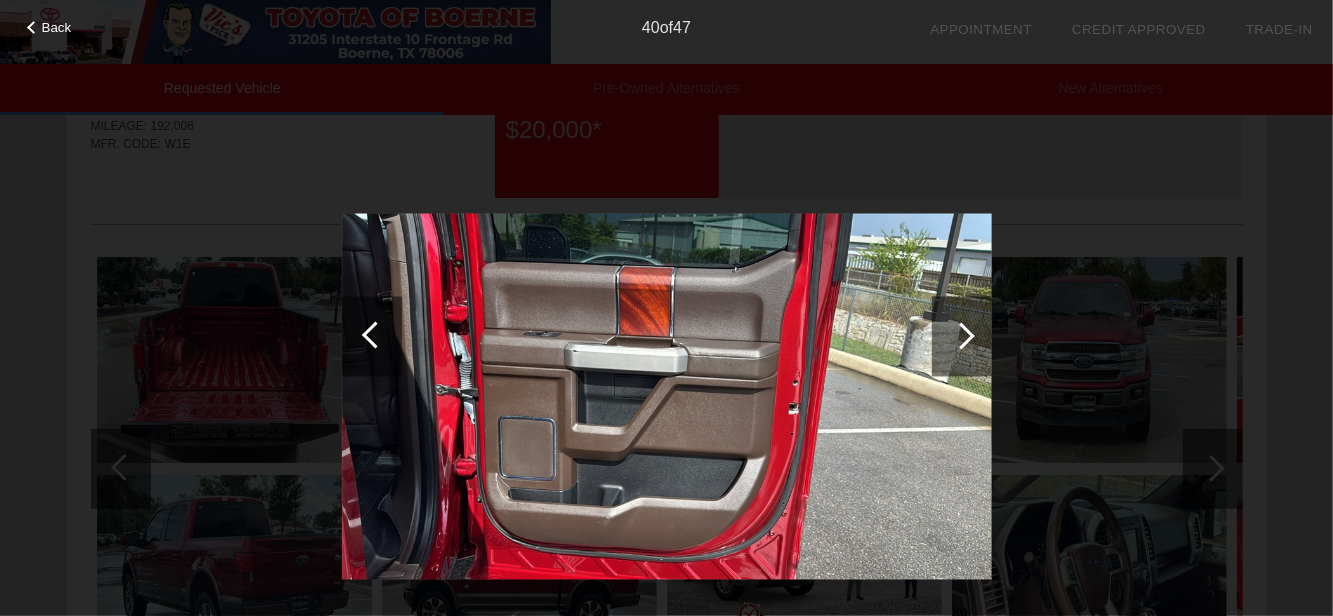 click at bounding box center (961, 335) 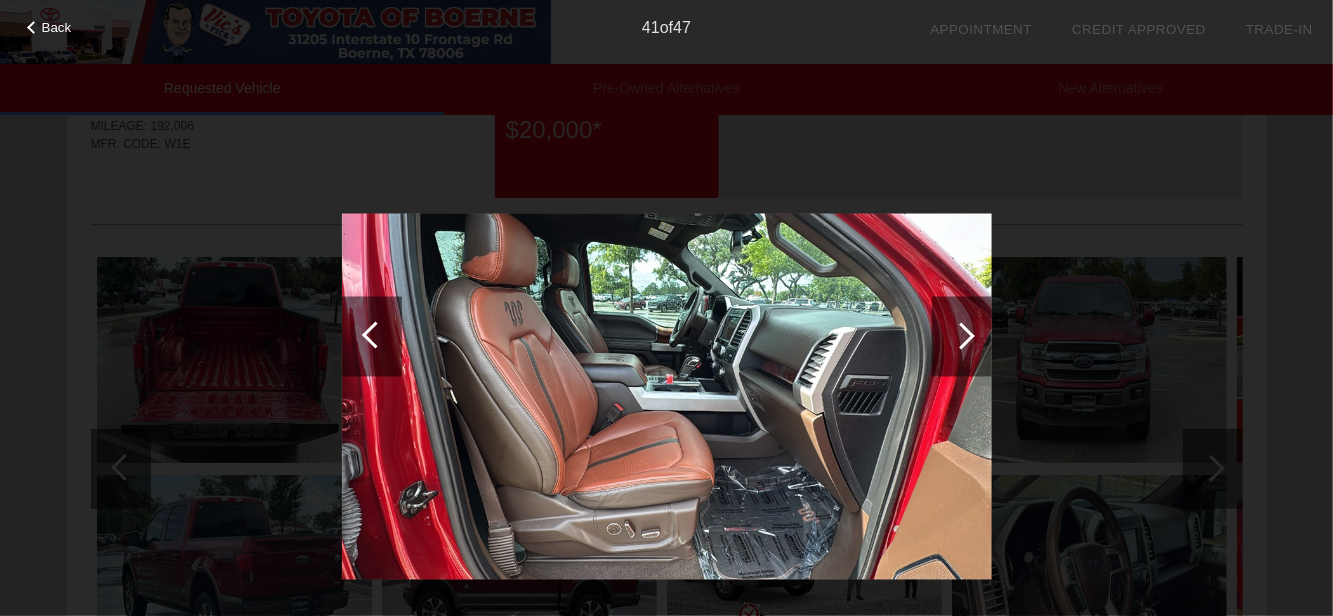 click at bounding box center [961, 335] 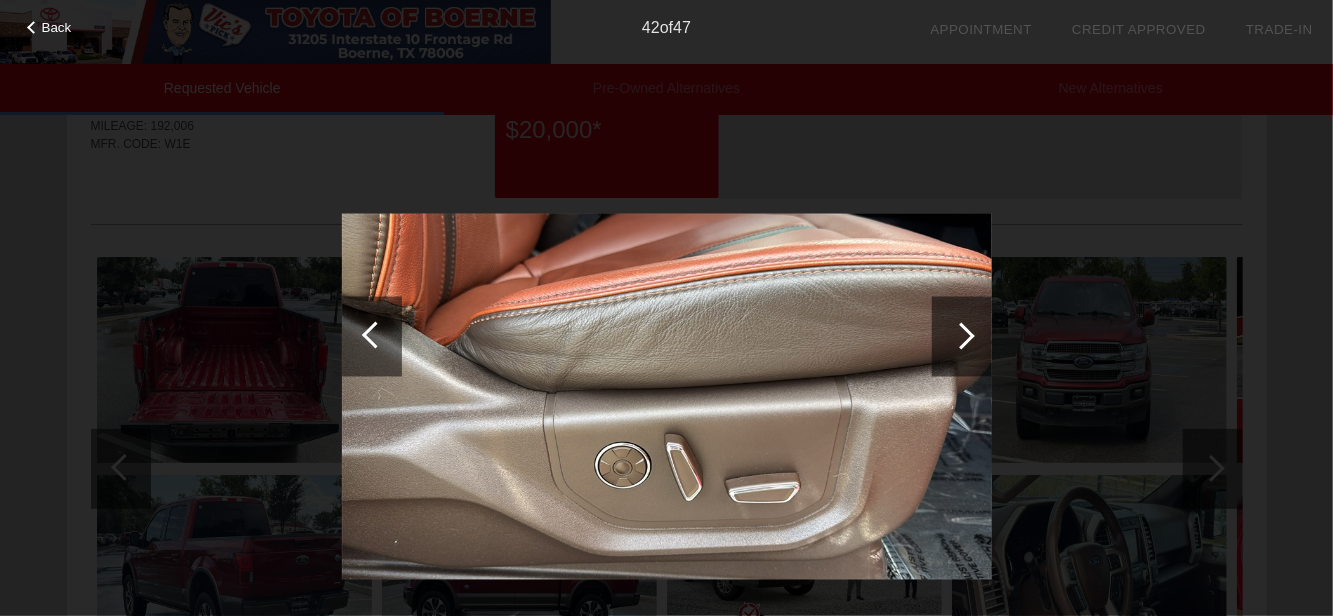 click at bounding box center [961, 335] 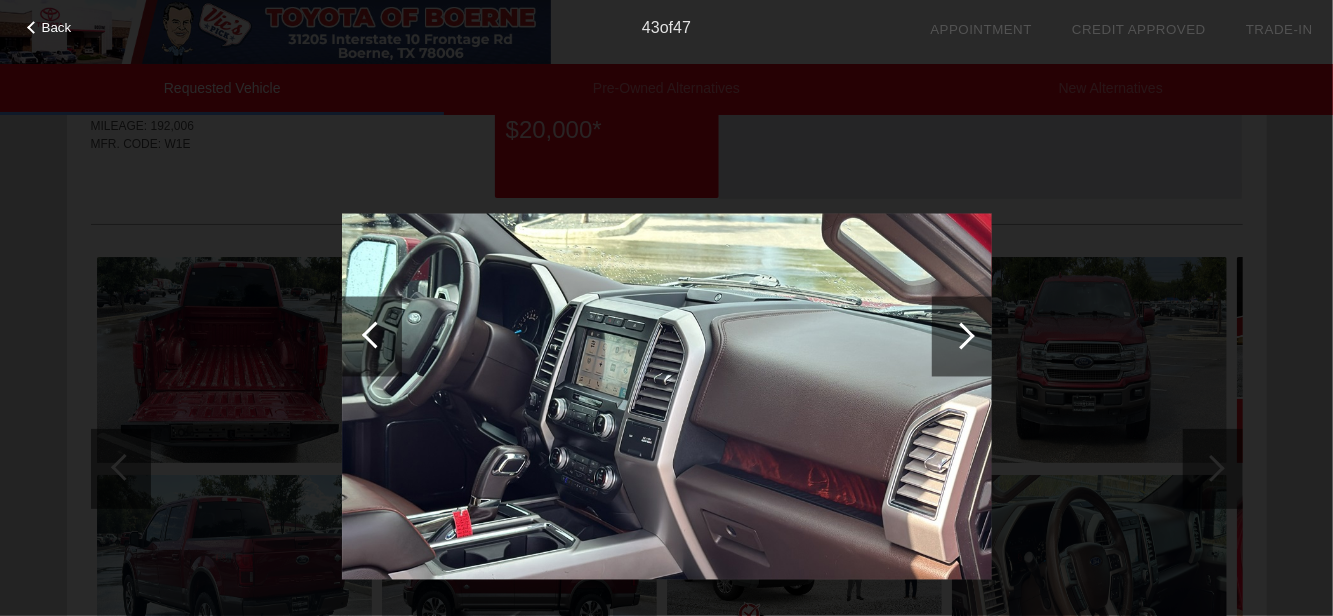 click at bounding box center [961, 335] 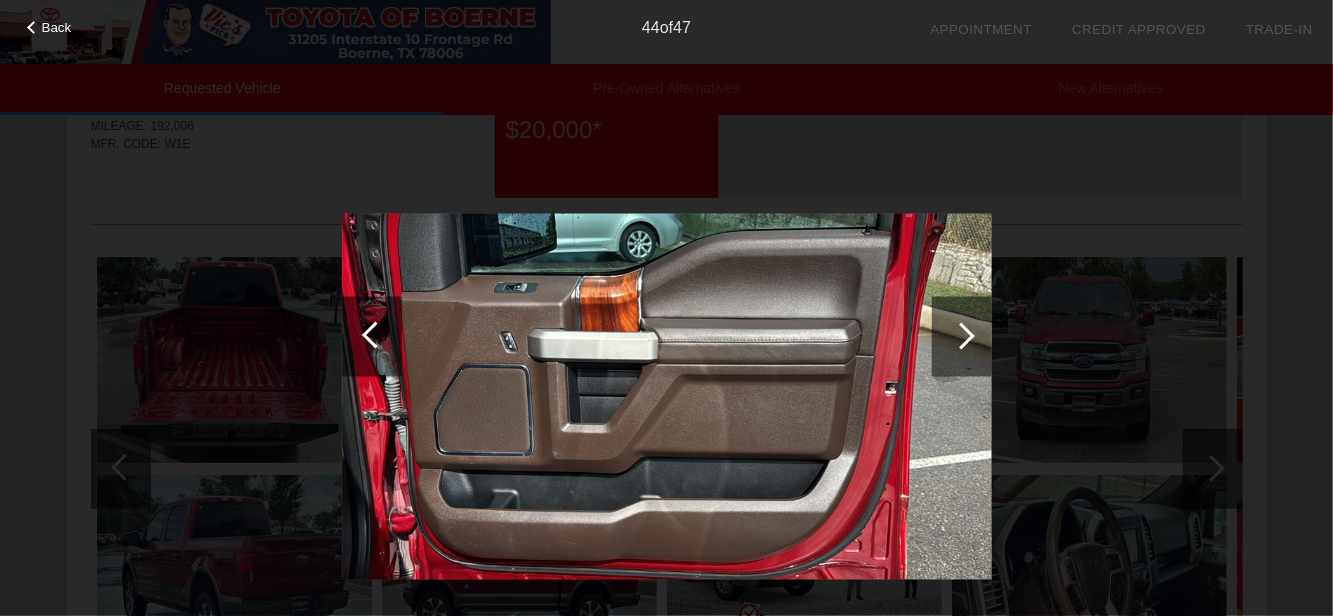 click at bounding box center (962, 336) 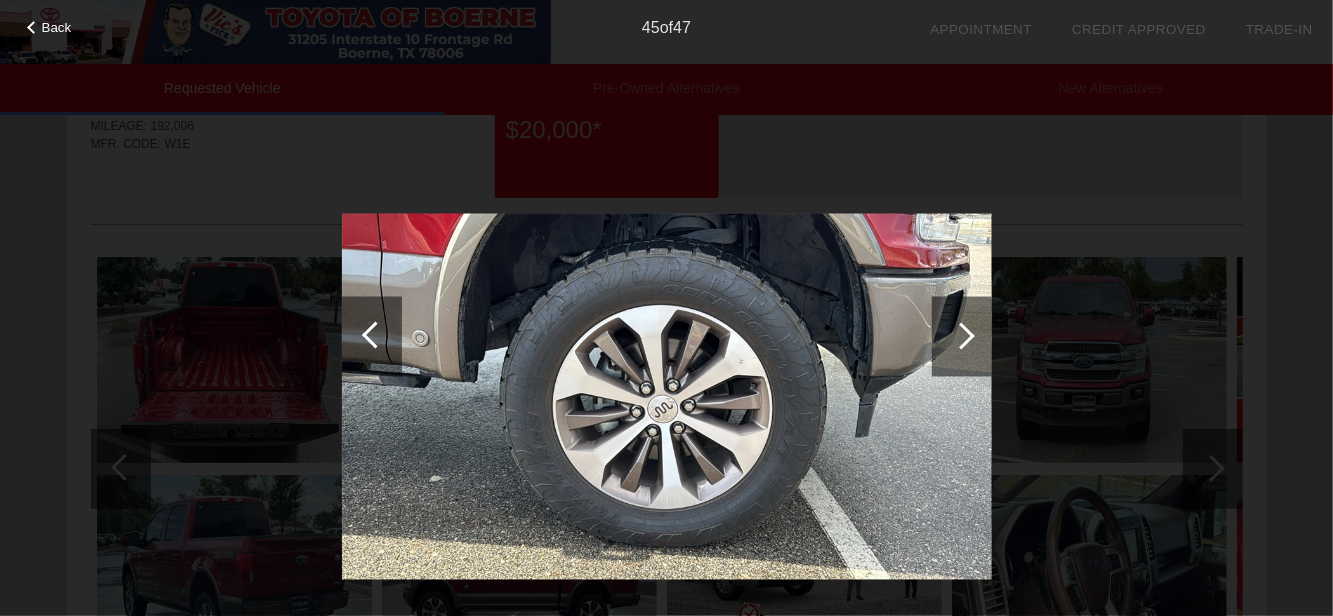 click at bounding box center [962, 336] 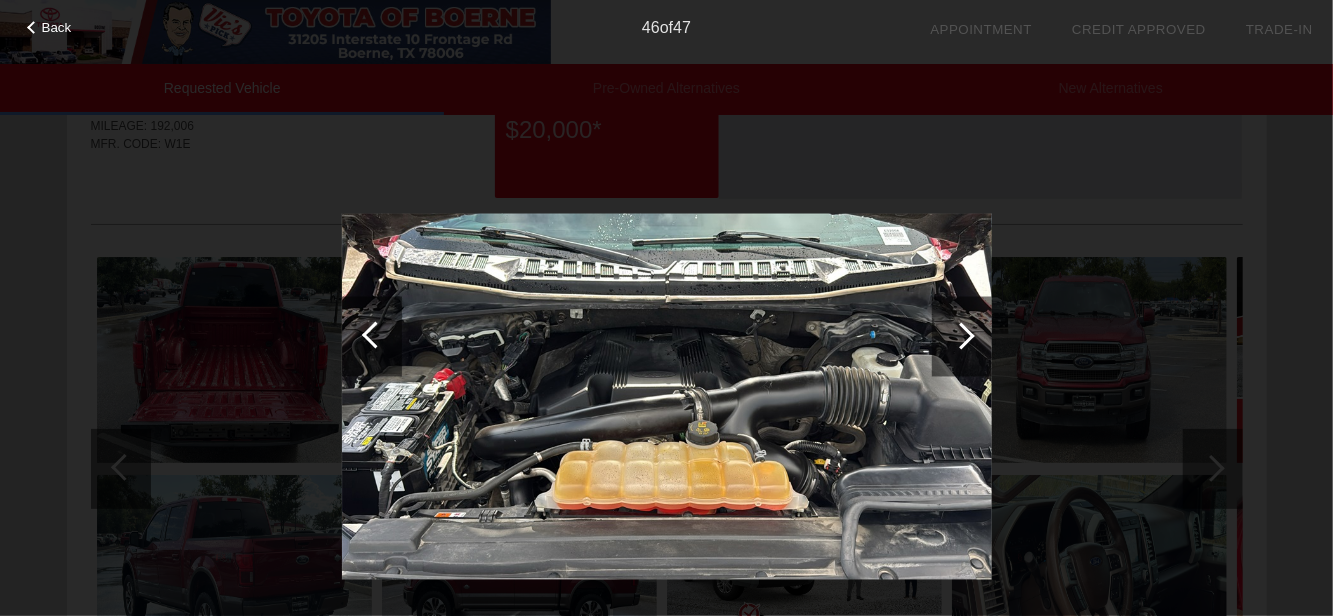 click at bounding box center (375, 334) 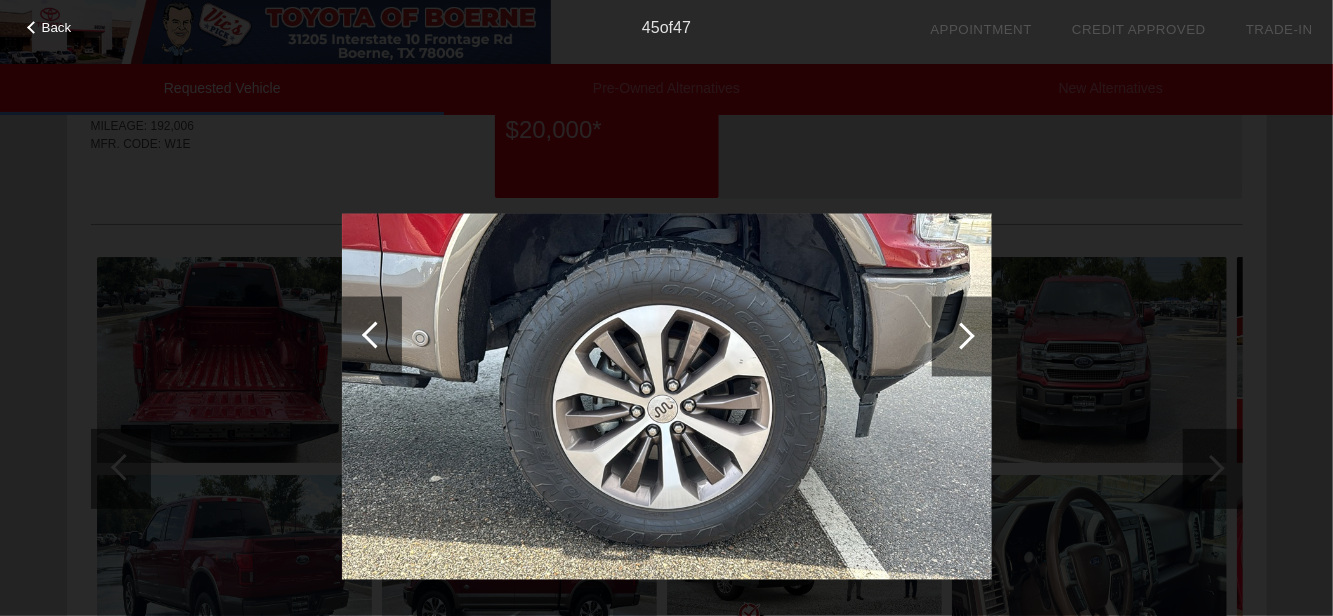 click at bounding box center (961, 335) 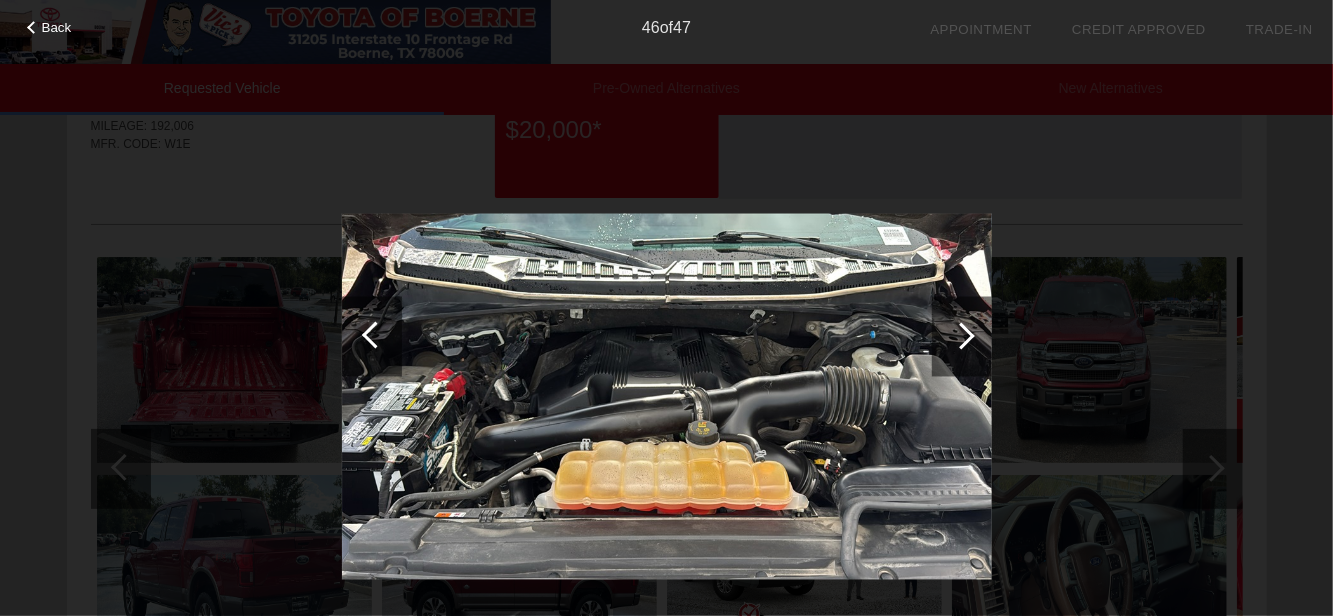click at bounding box center (961, 335) 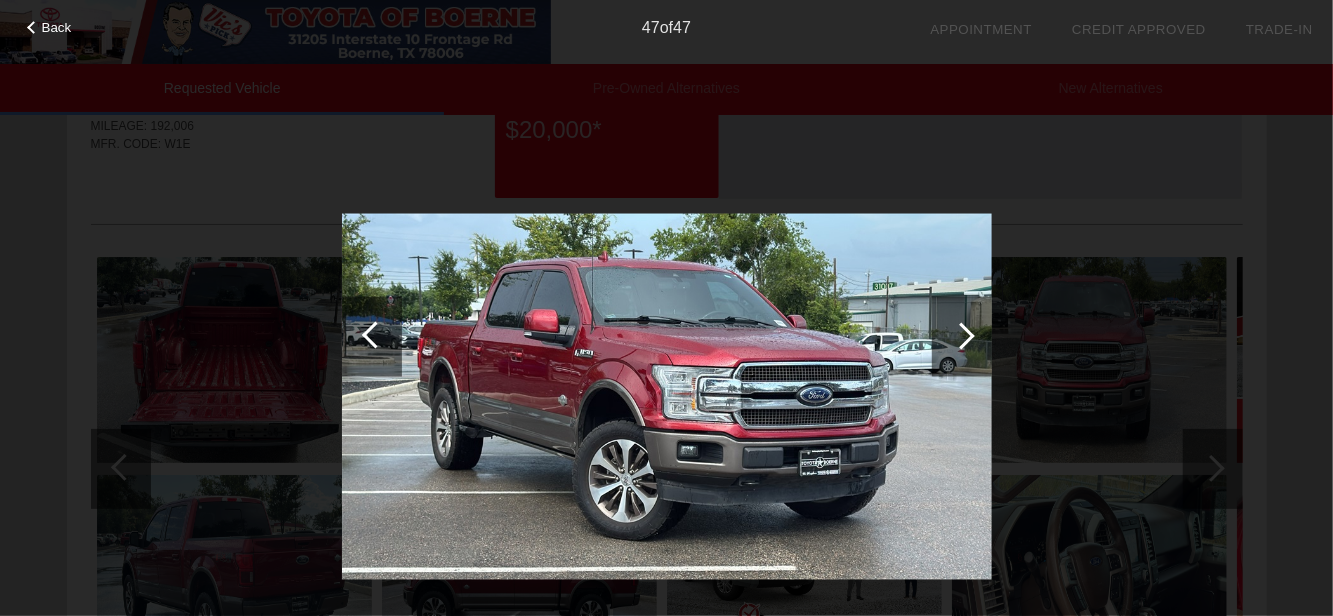 click at bounding box center [961, 335] 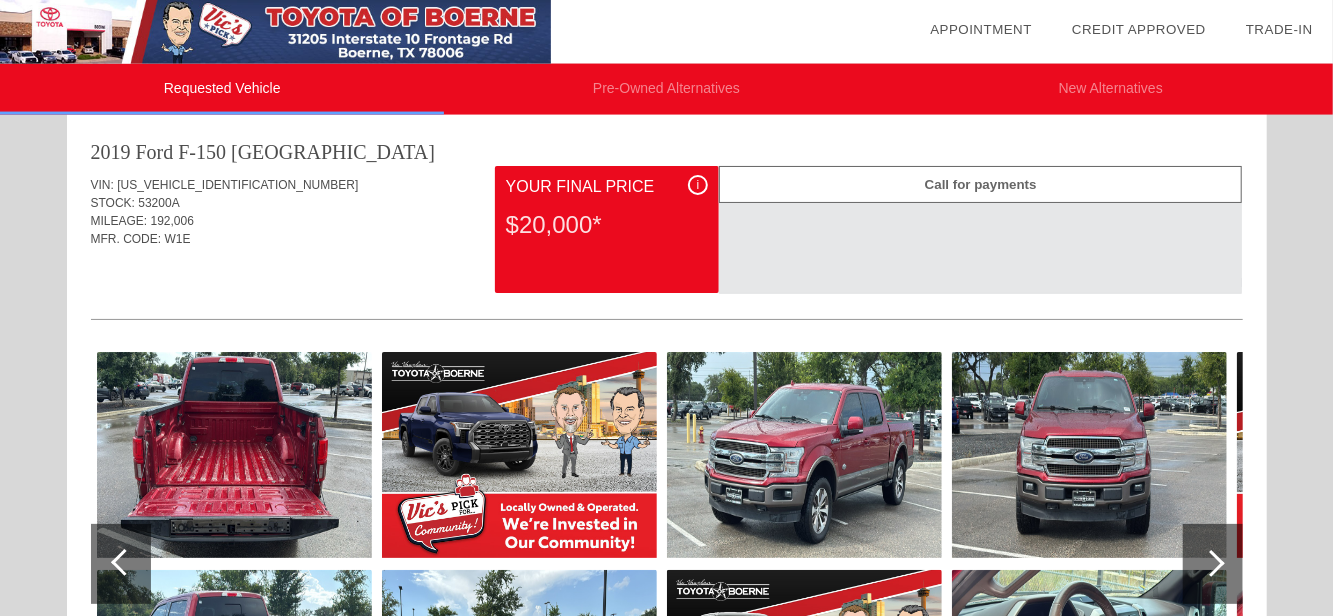 scroll, scrollTop: 7, scrollLeft: 0, axis: vertical 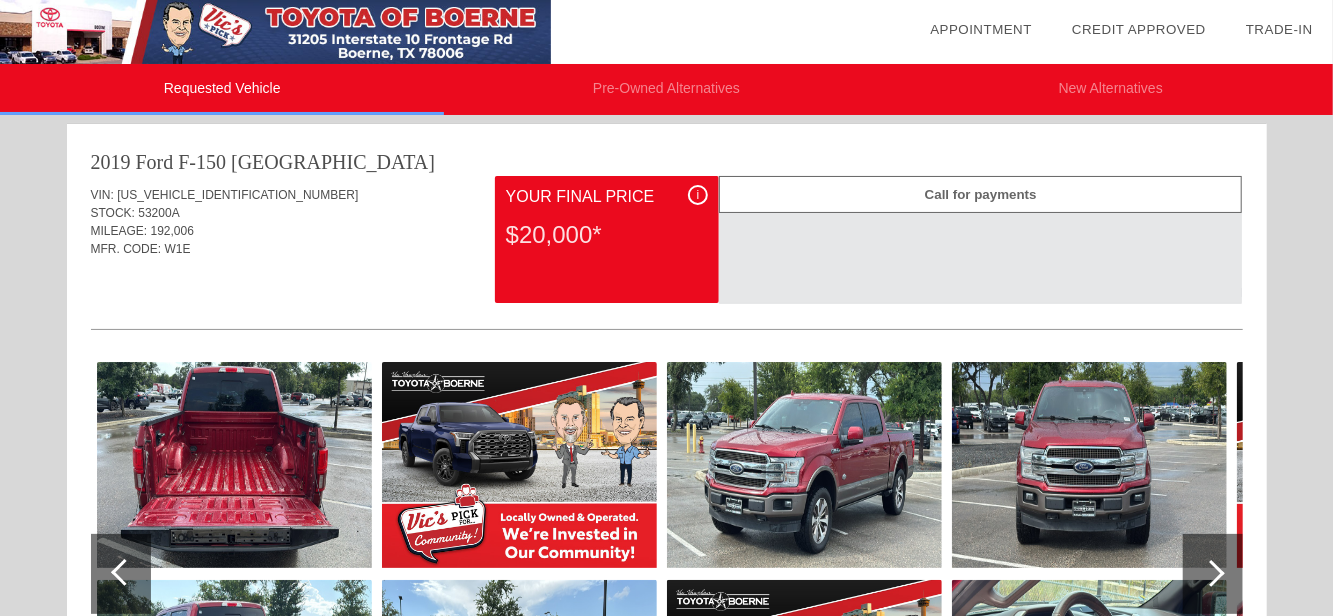 click on "$20,000*" at bounding box center (607, 235) 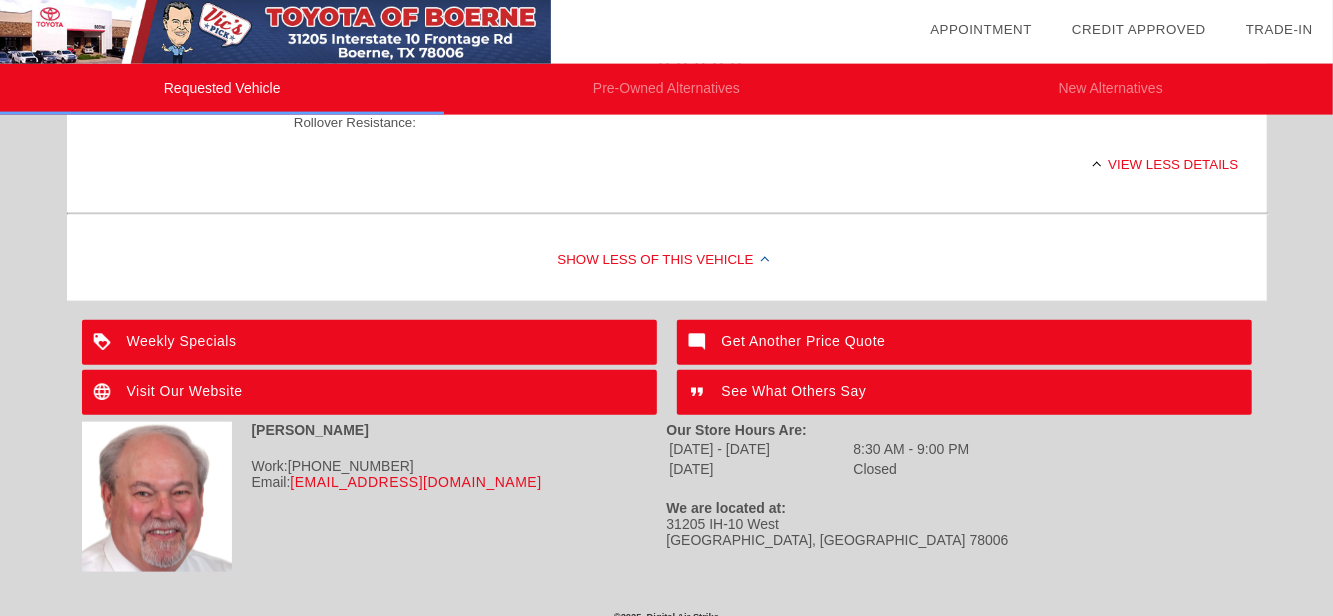 scroll, scrollTop: 1057, scrollLeft: 0, axis: vertical 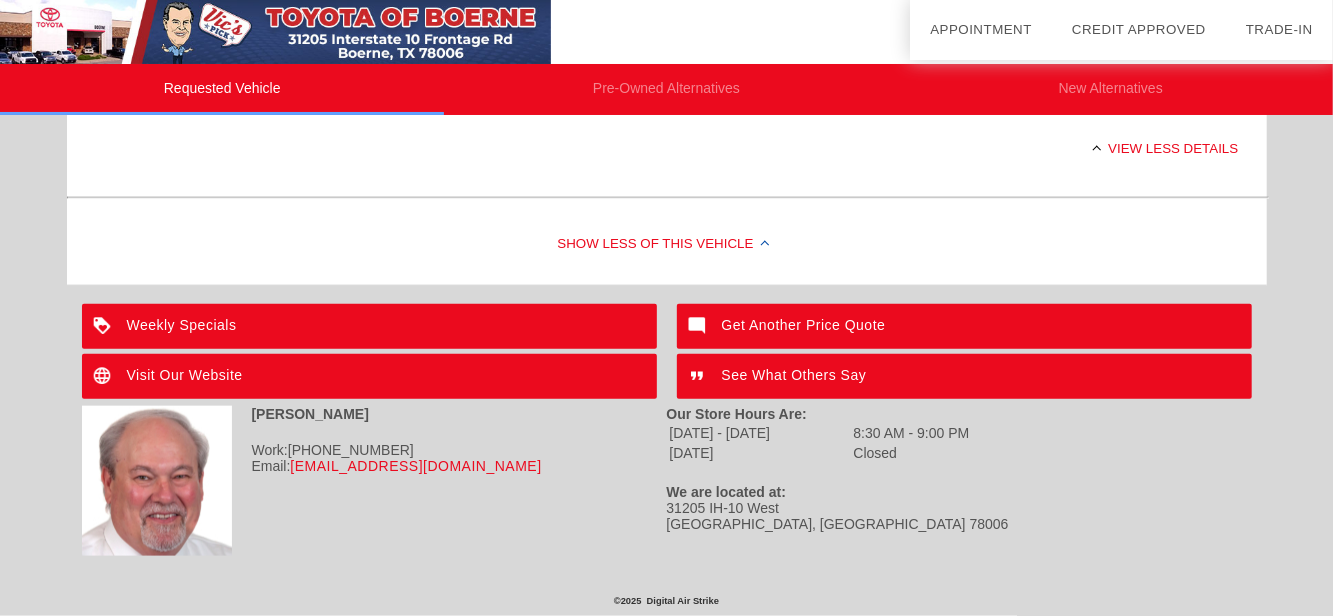 click on "Weekly Specials" at bounding box center (369, 326) 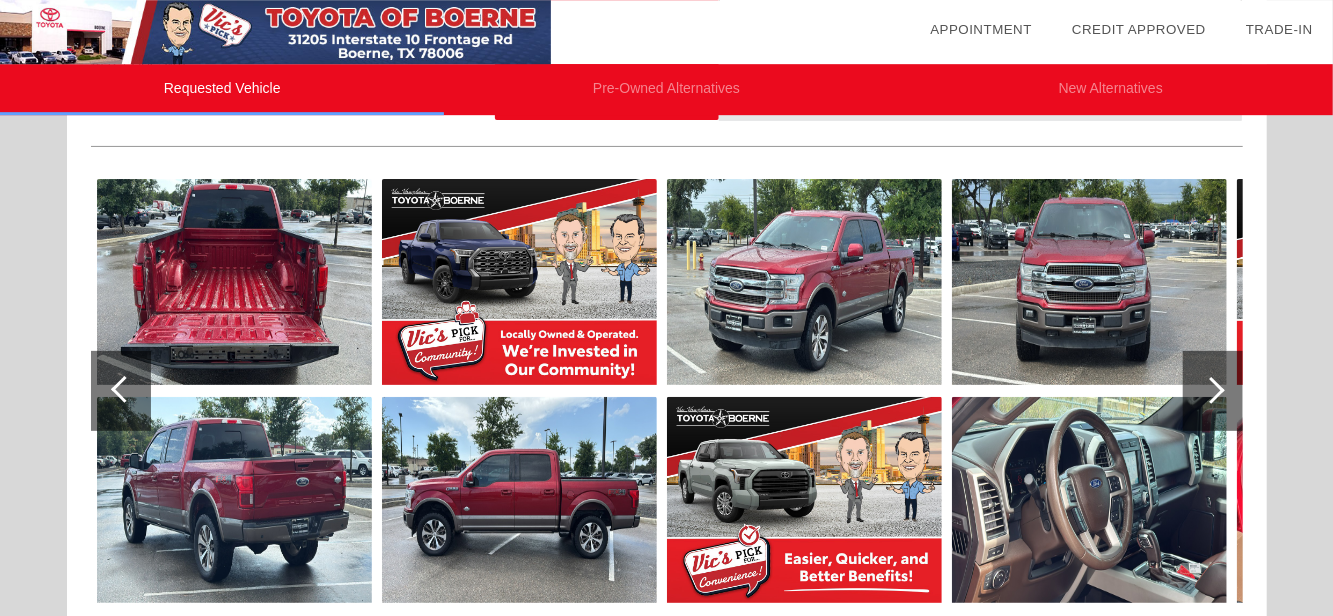 scroll, scrollTop: 315, scrollLeft: 0, axis: vertical 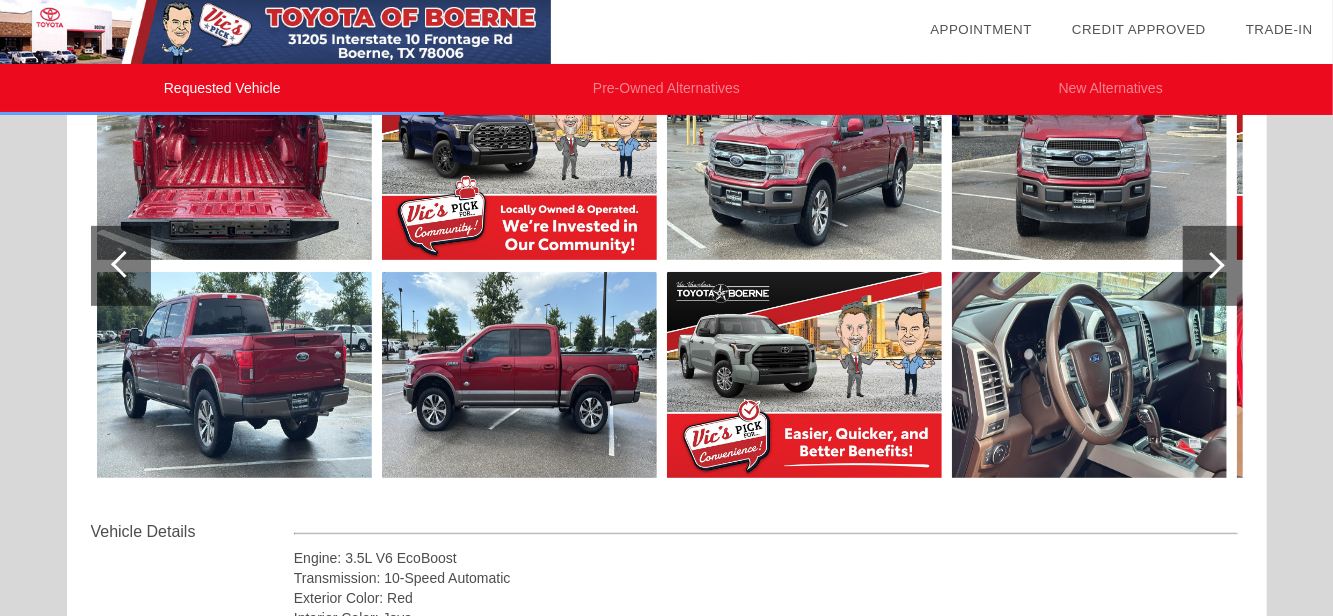 click at bounding box center [234, 157] 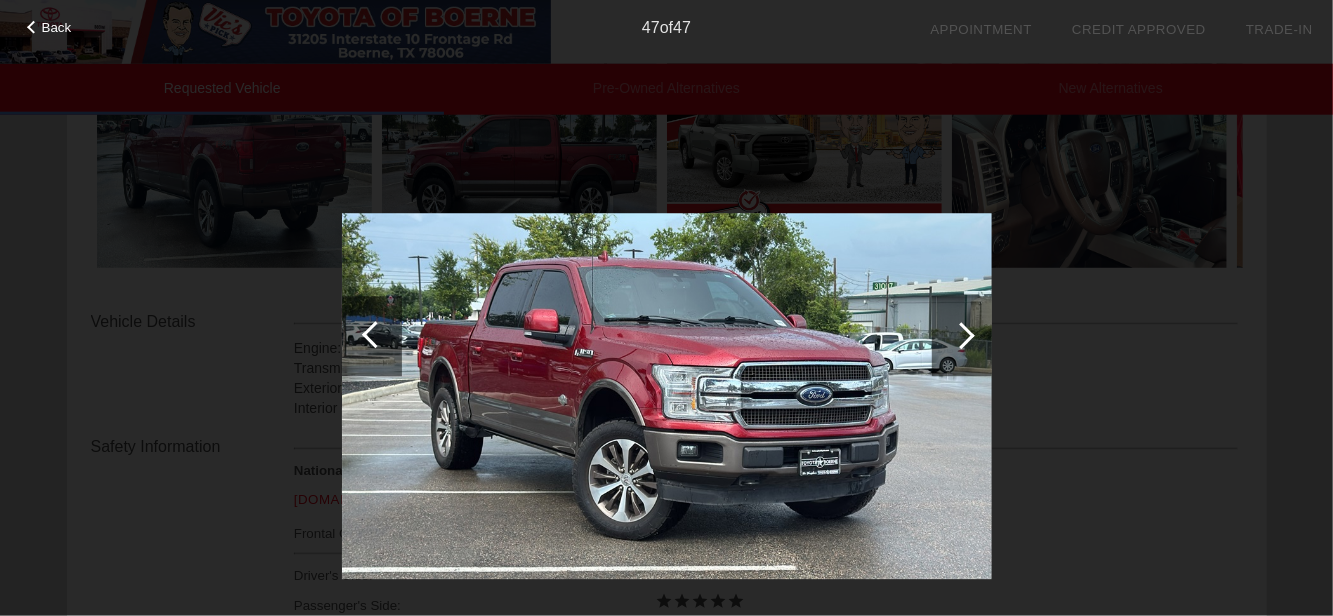 scroll, scrollTop: 525, scrollLeft: 0, axis: vertical 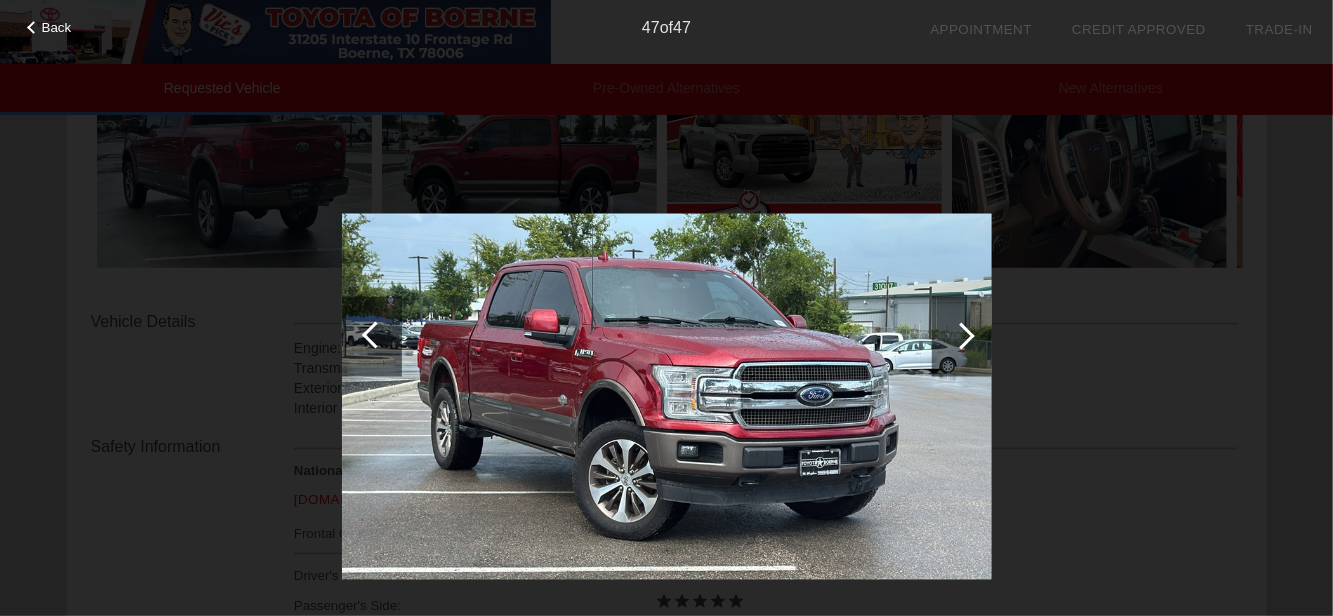 click on "Back" at bounding box center [57, 27] 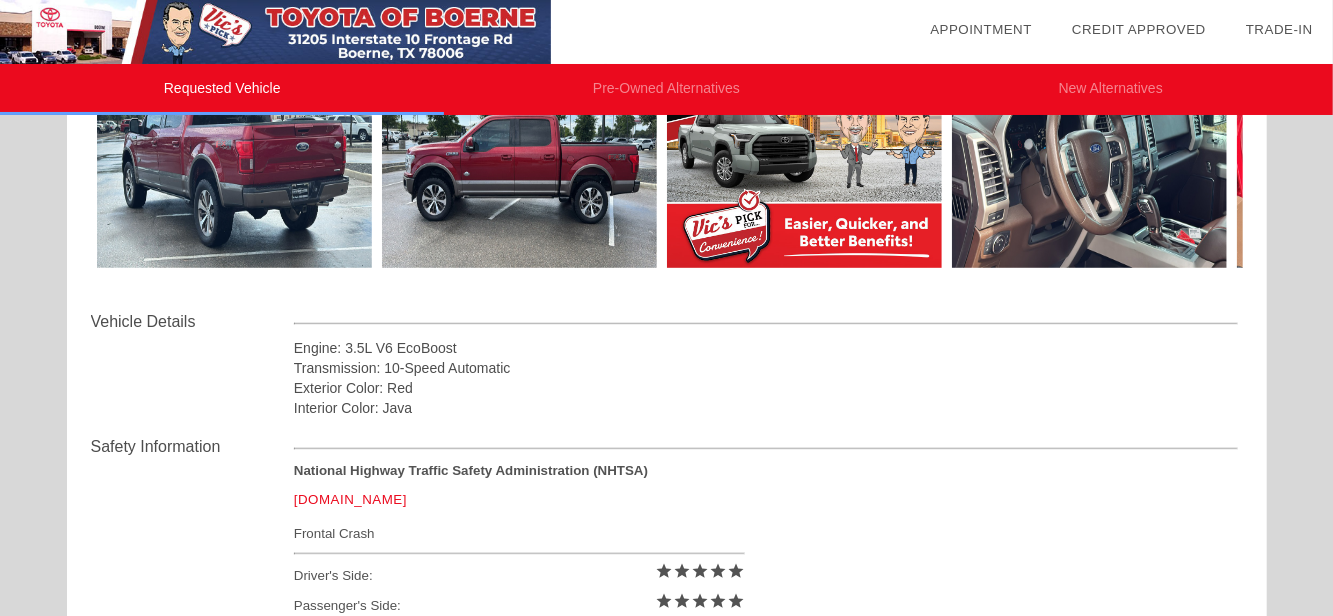 scroll, scrollTop: 420, scrollLeft: 0, axis: vertical 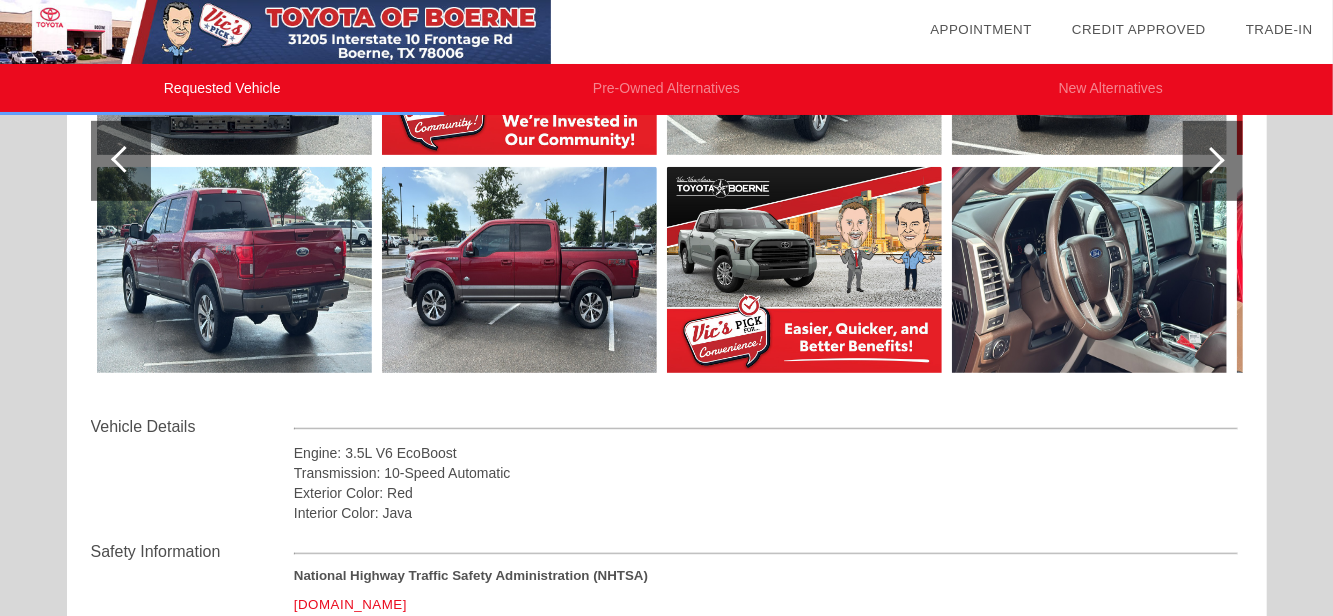 click on "Vehicle Details" at bounding box center (192, 427) 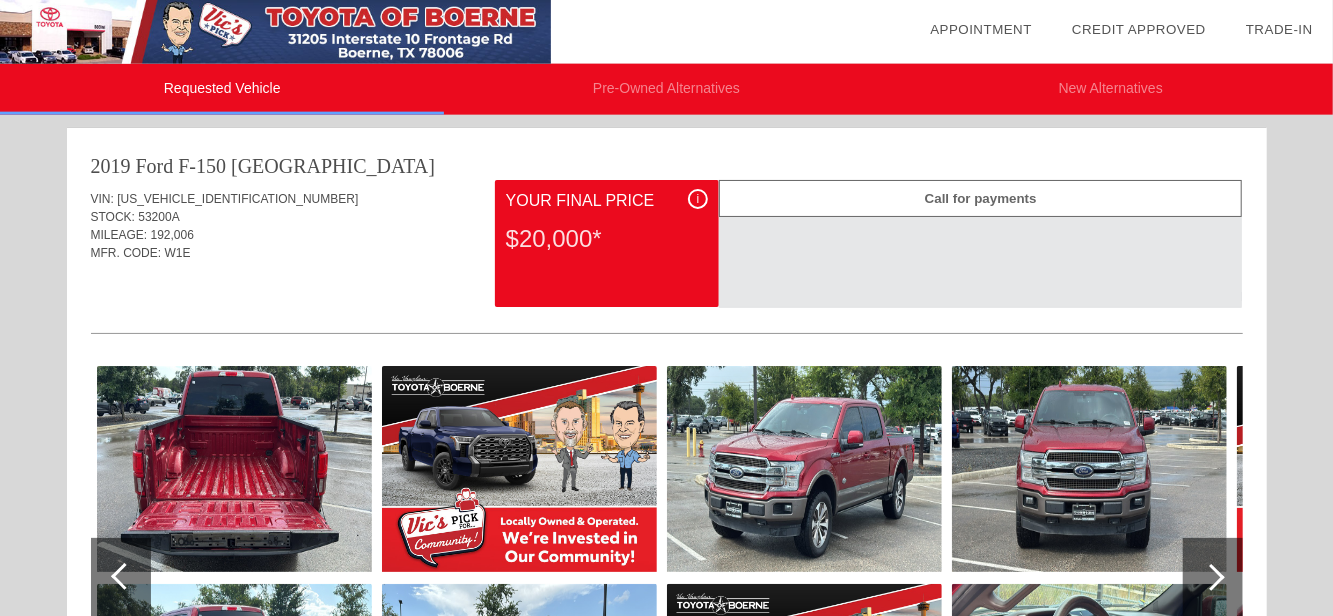 scroll, scrollTop: 0, scrollLeft: 0, axis: both 